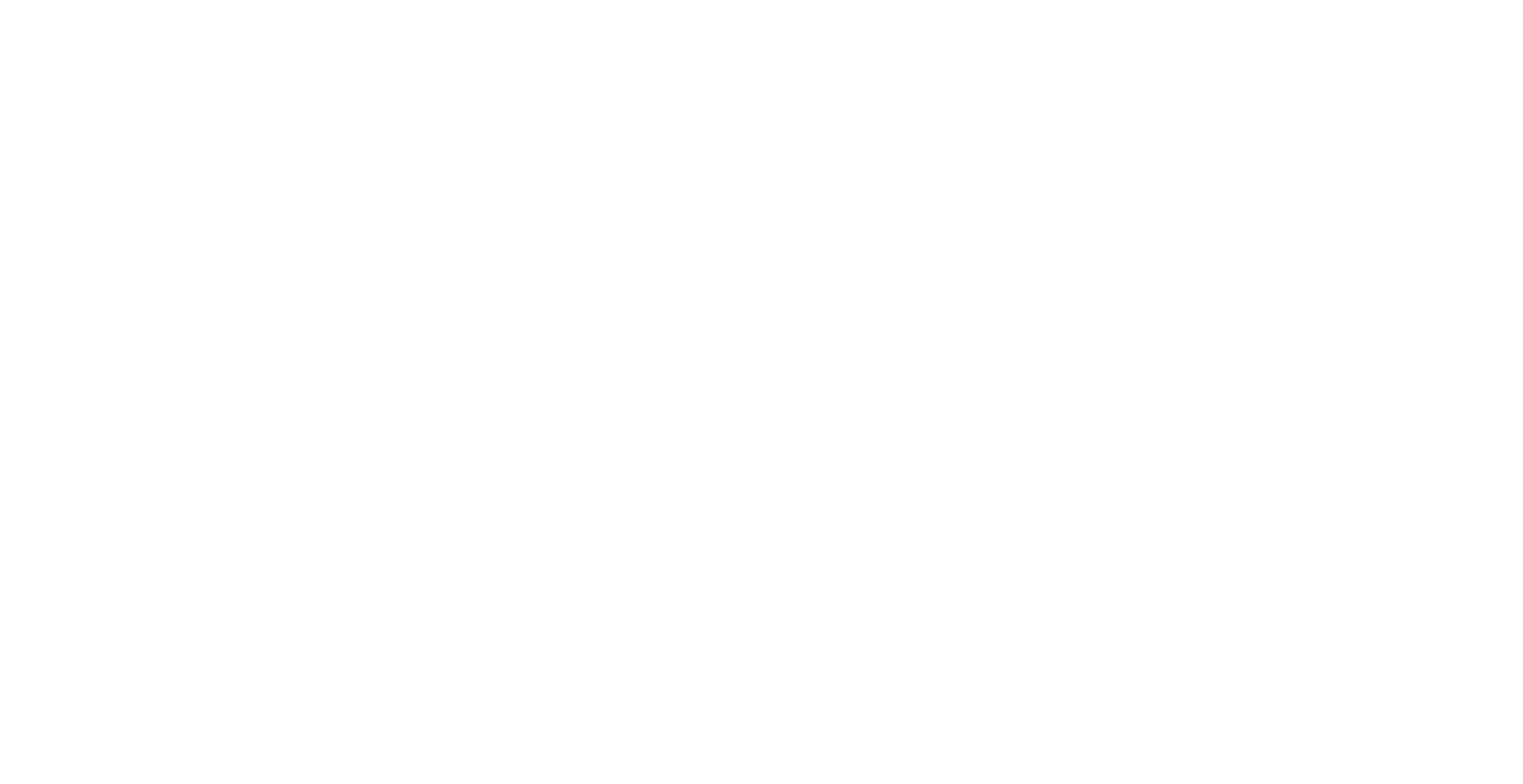scroll, scrollTop: 0, scrollLeft: 0, axis: both 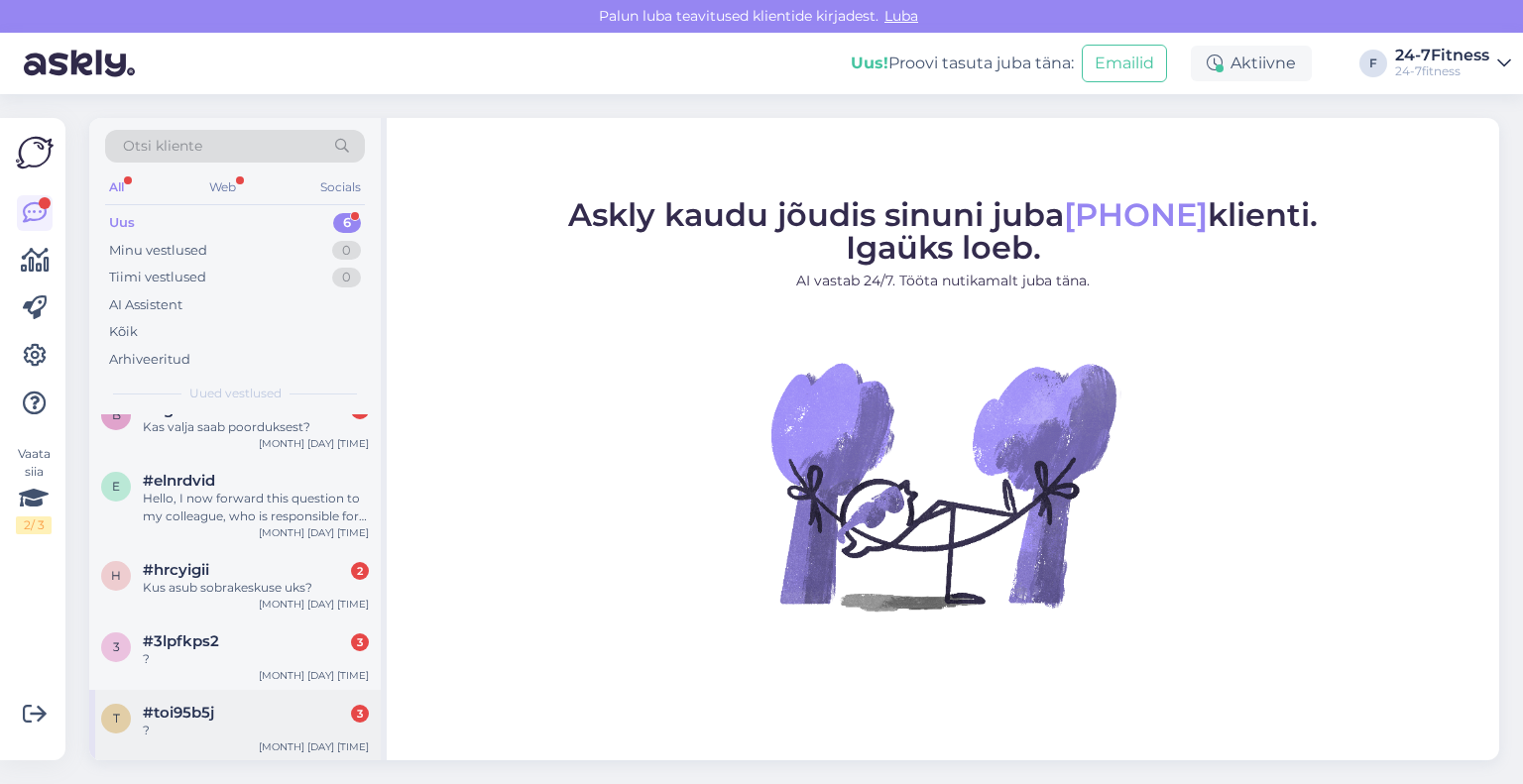 click on "#toi95b5j" at bounding box center (178, 713) 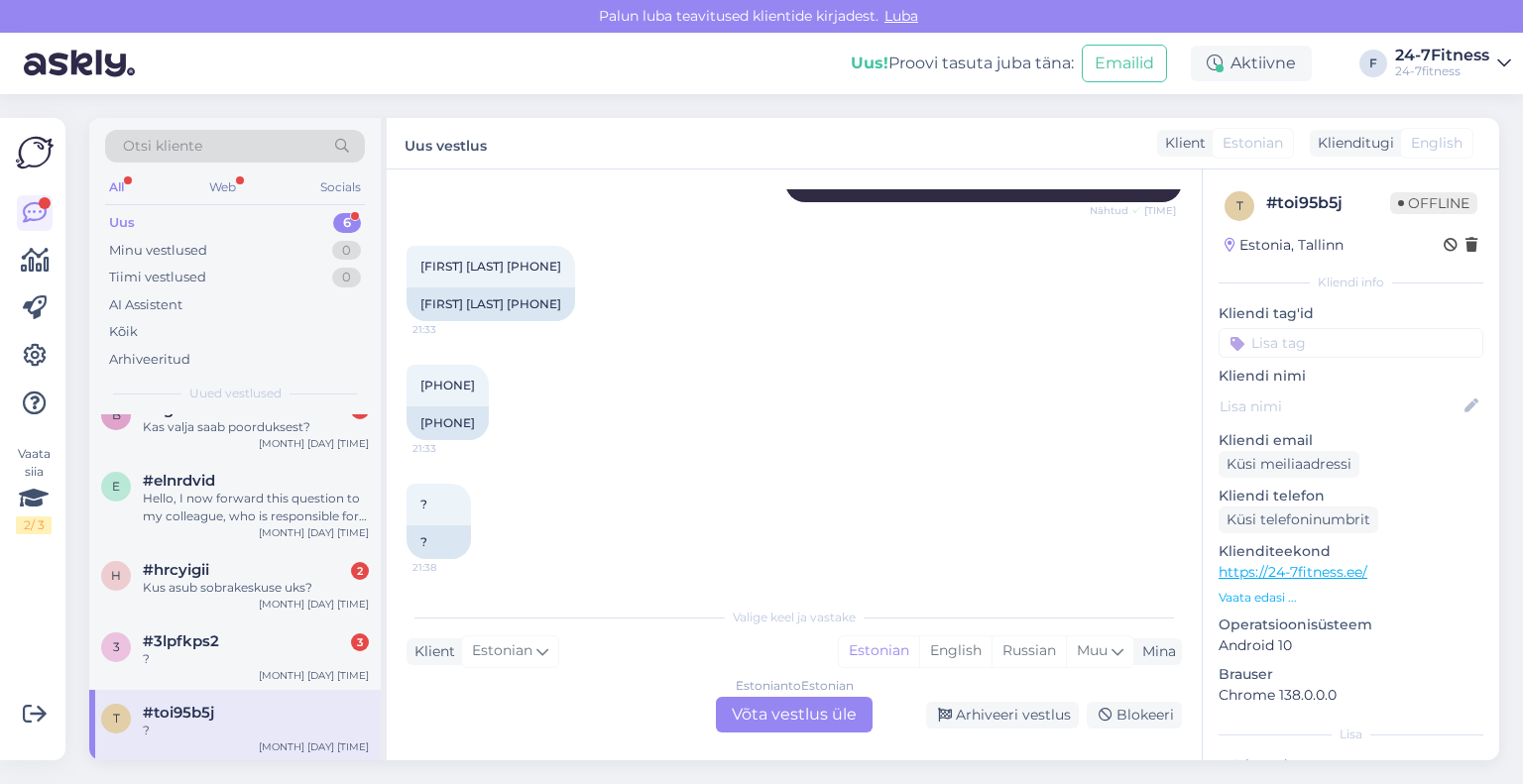 scroll, scrollTop: 779, scrollLeft: 0, axis: vertical 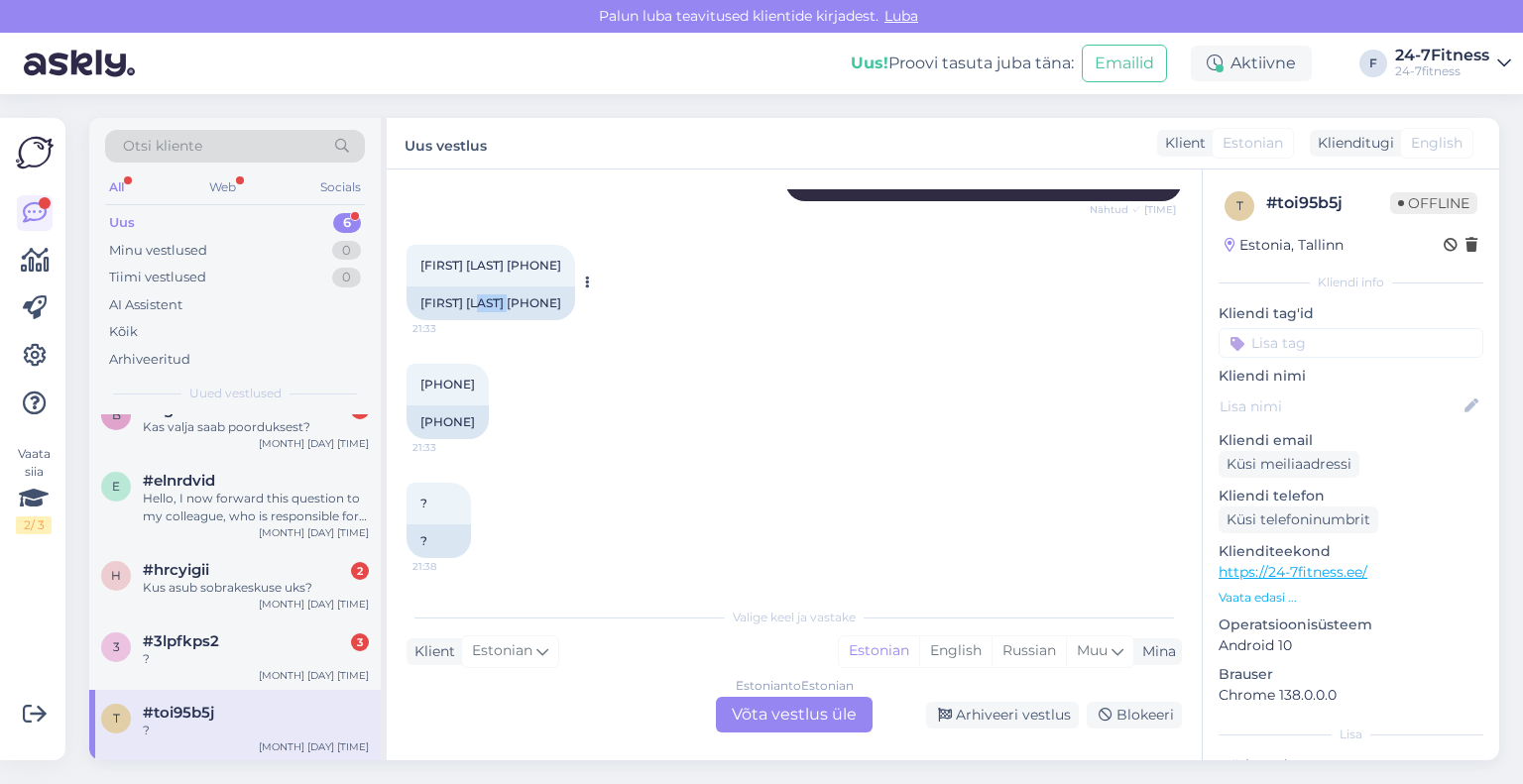 drag, startPoint x: 489, startPoint y: 307, endPoint x: 520, endPoint y: 297, distance: 32.572995 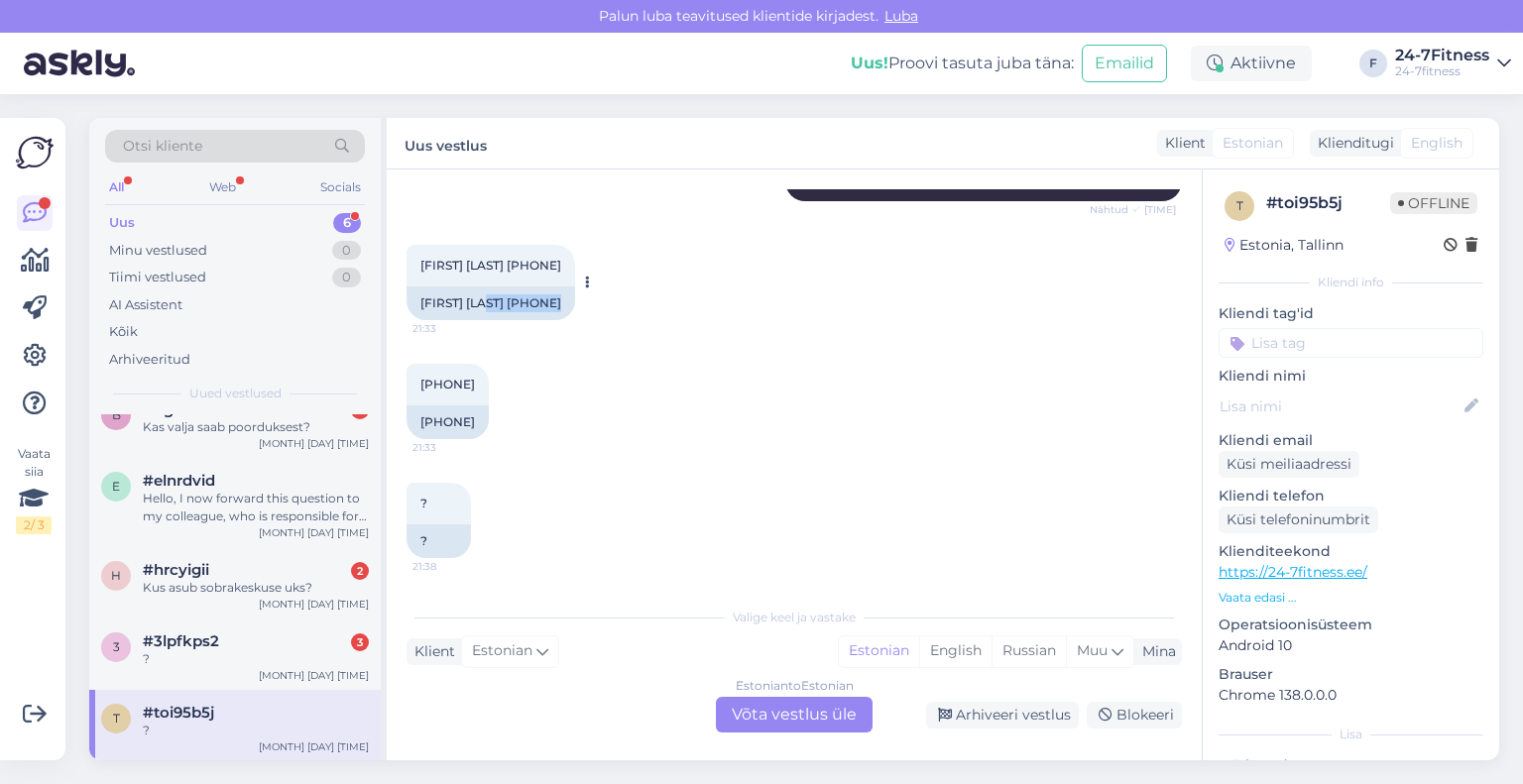 drag, startPoint x: 492, startPoint y: 303, endPoint x: 571, endPoint y: 299, distance: 79.1012 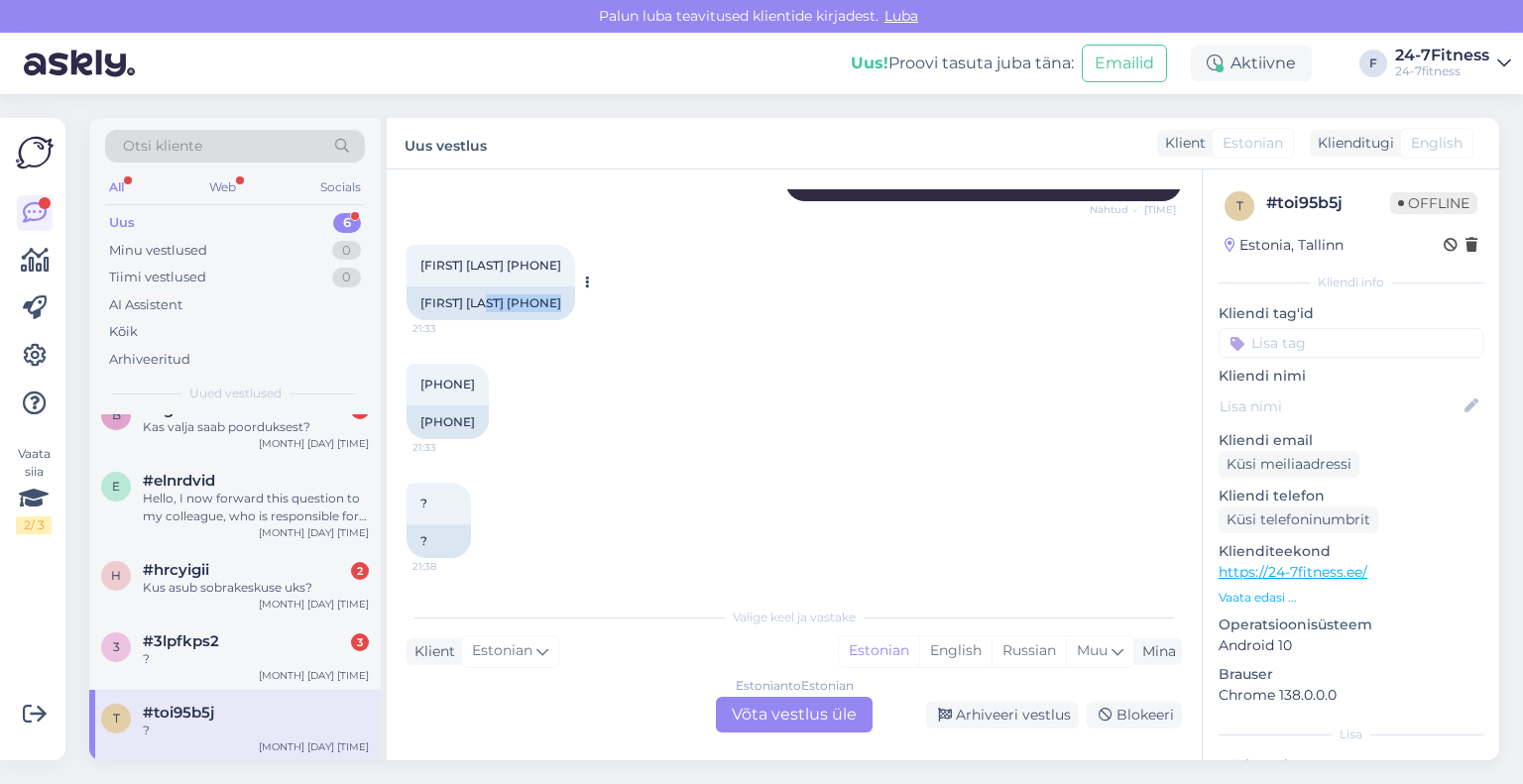 click on "[FIRST] [LAST] [PHONE]" at bounding box center (491, 303) 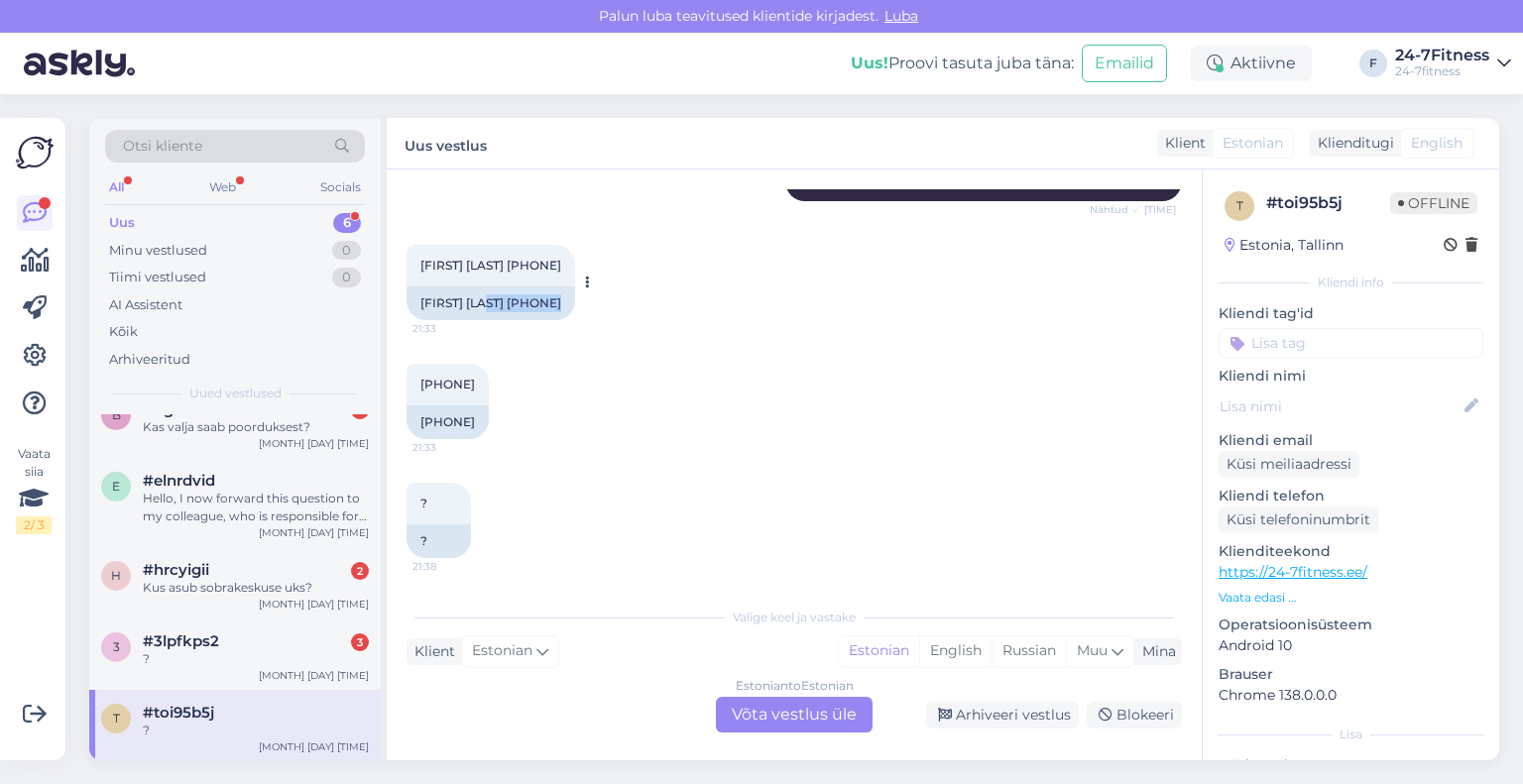 copy on "[PHONE]" 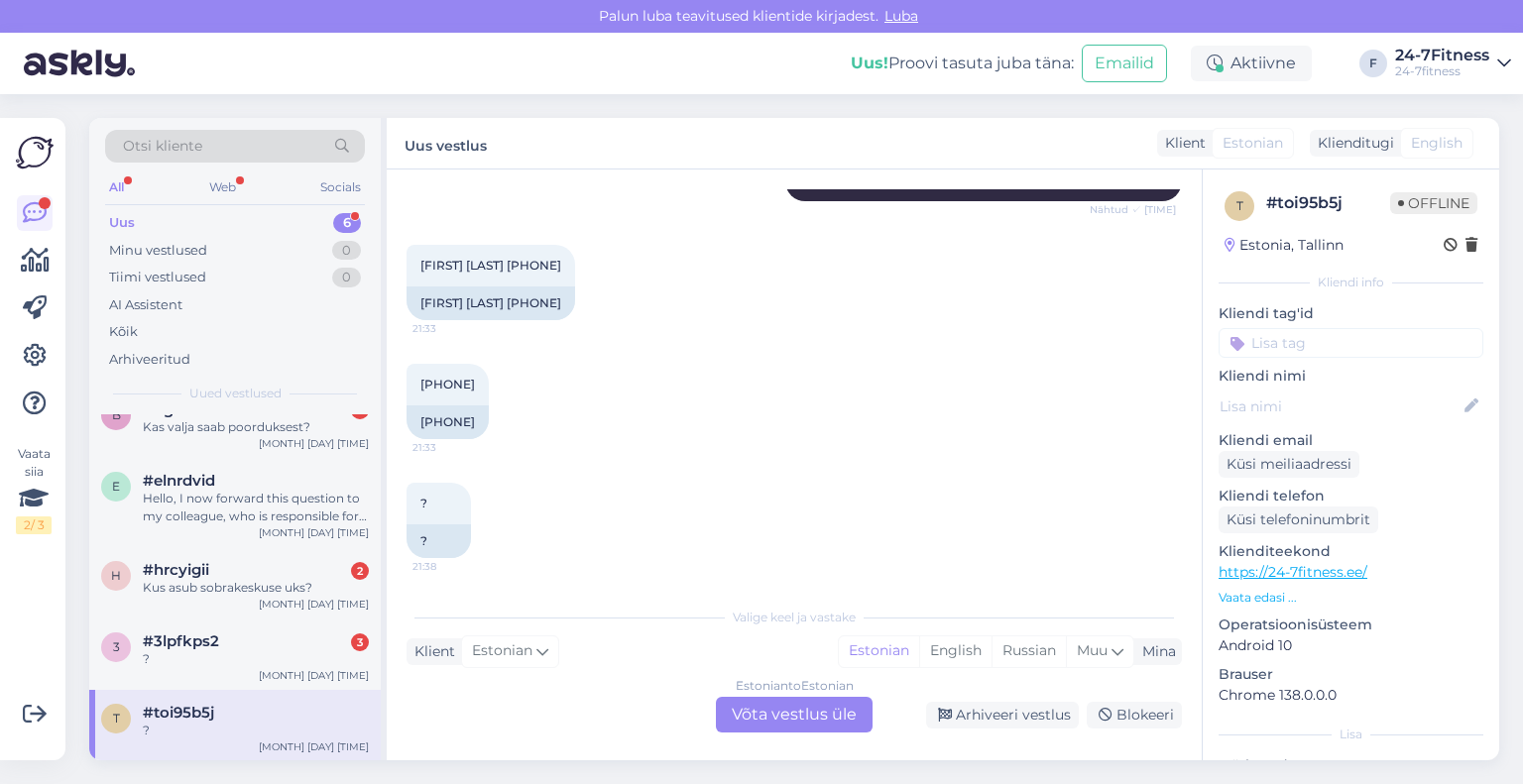 click on "Estonian  to  Estonian Võta vestlus üle" at bounding box center (794, 715) 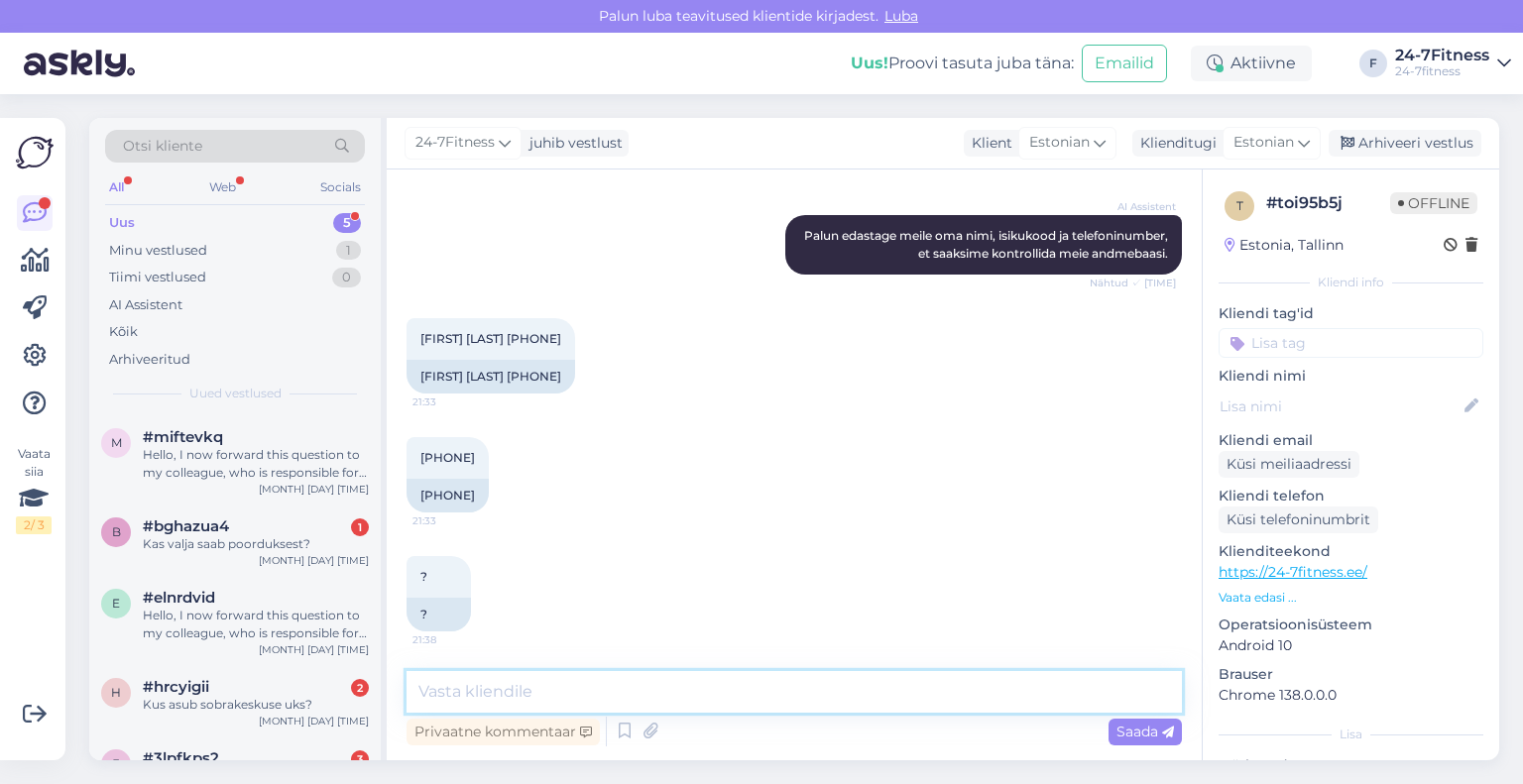 click at bounding box center (794, 692) 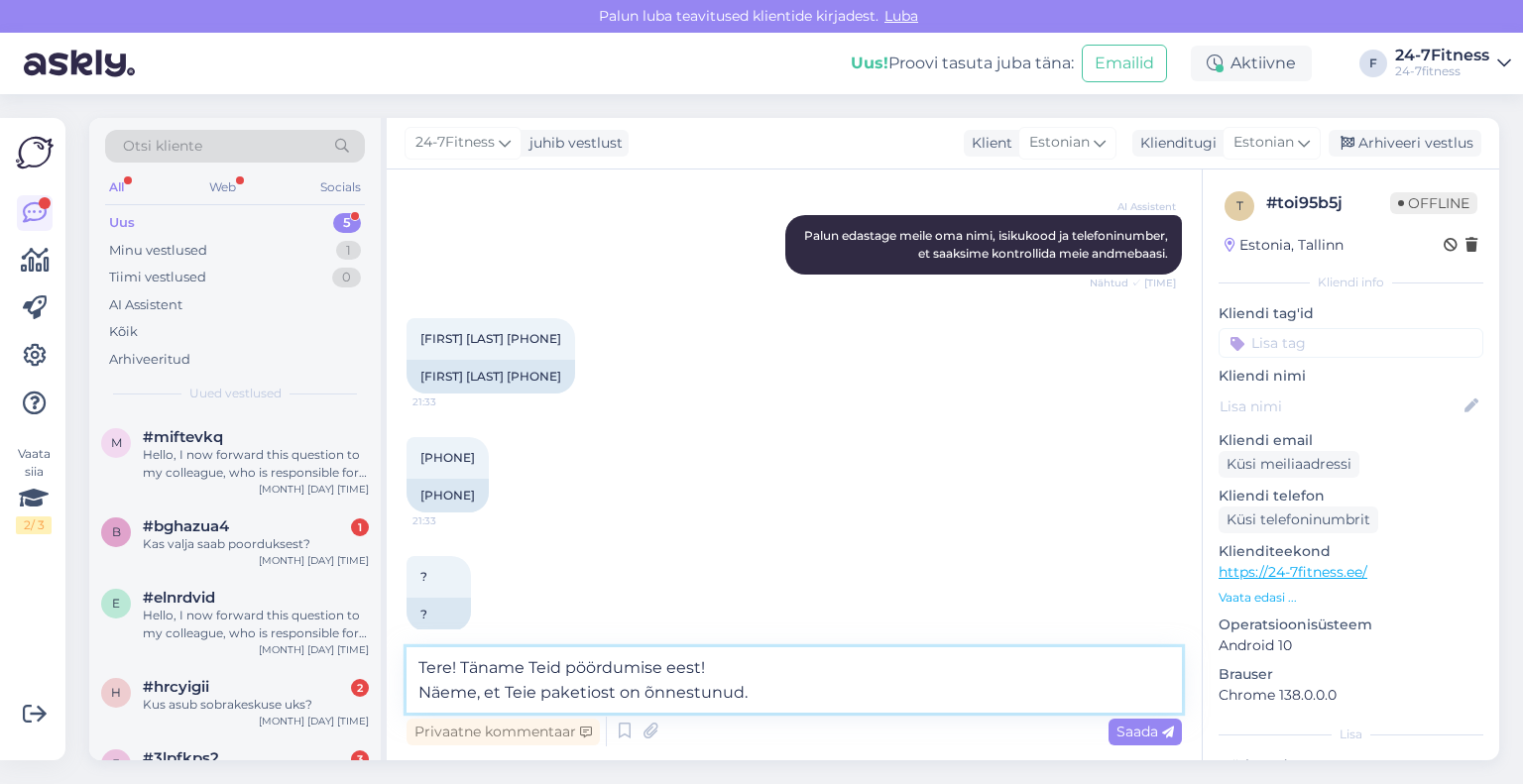 scroll, scrollTop: 729, scrollLeft: 0, axis: vertical 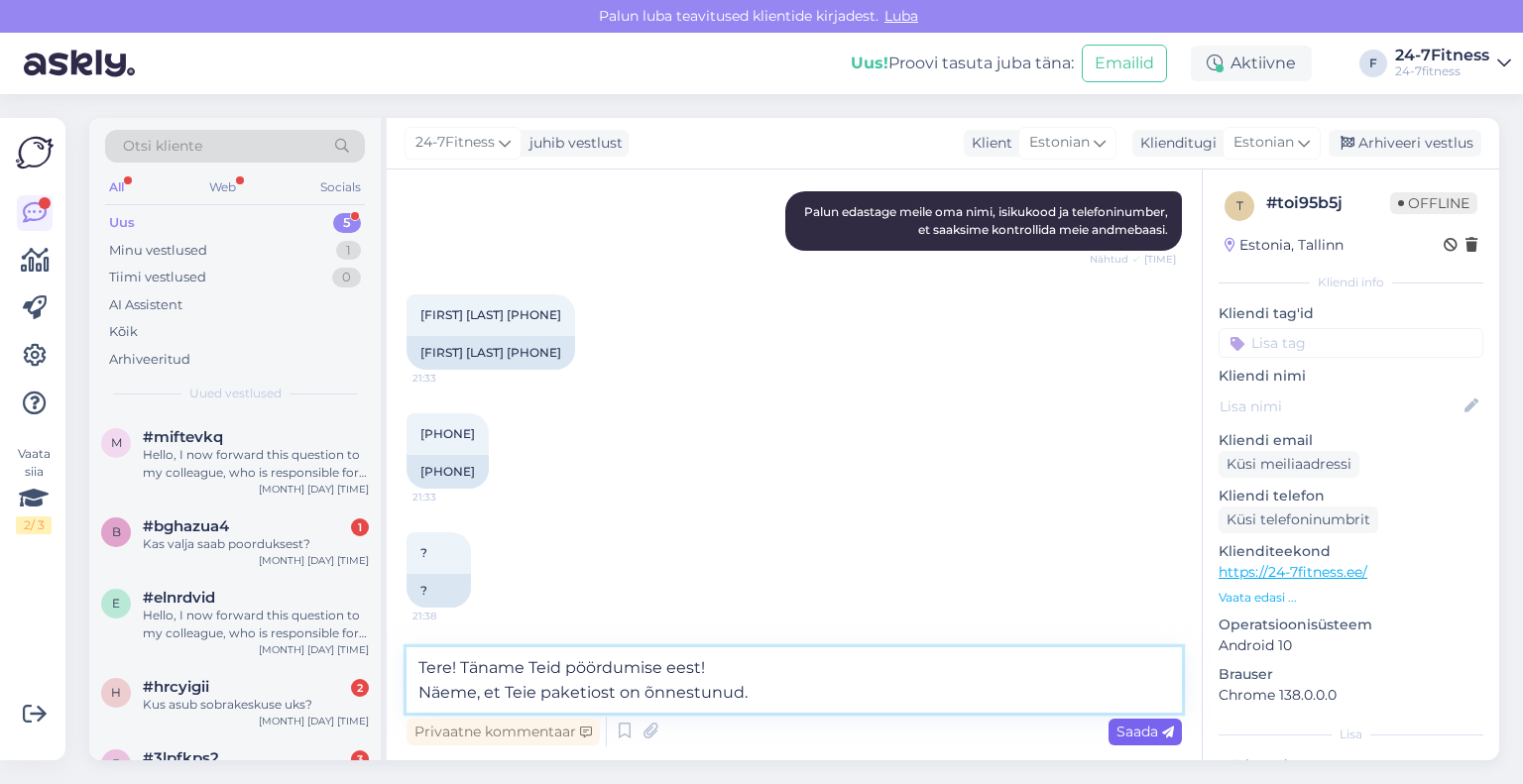 type on "Tere! Täname Teid pöördumise eest!
Näeme, et Teie paketiost on õnnestunud." 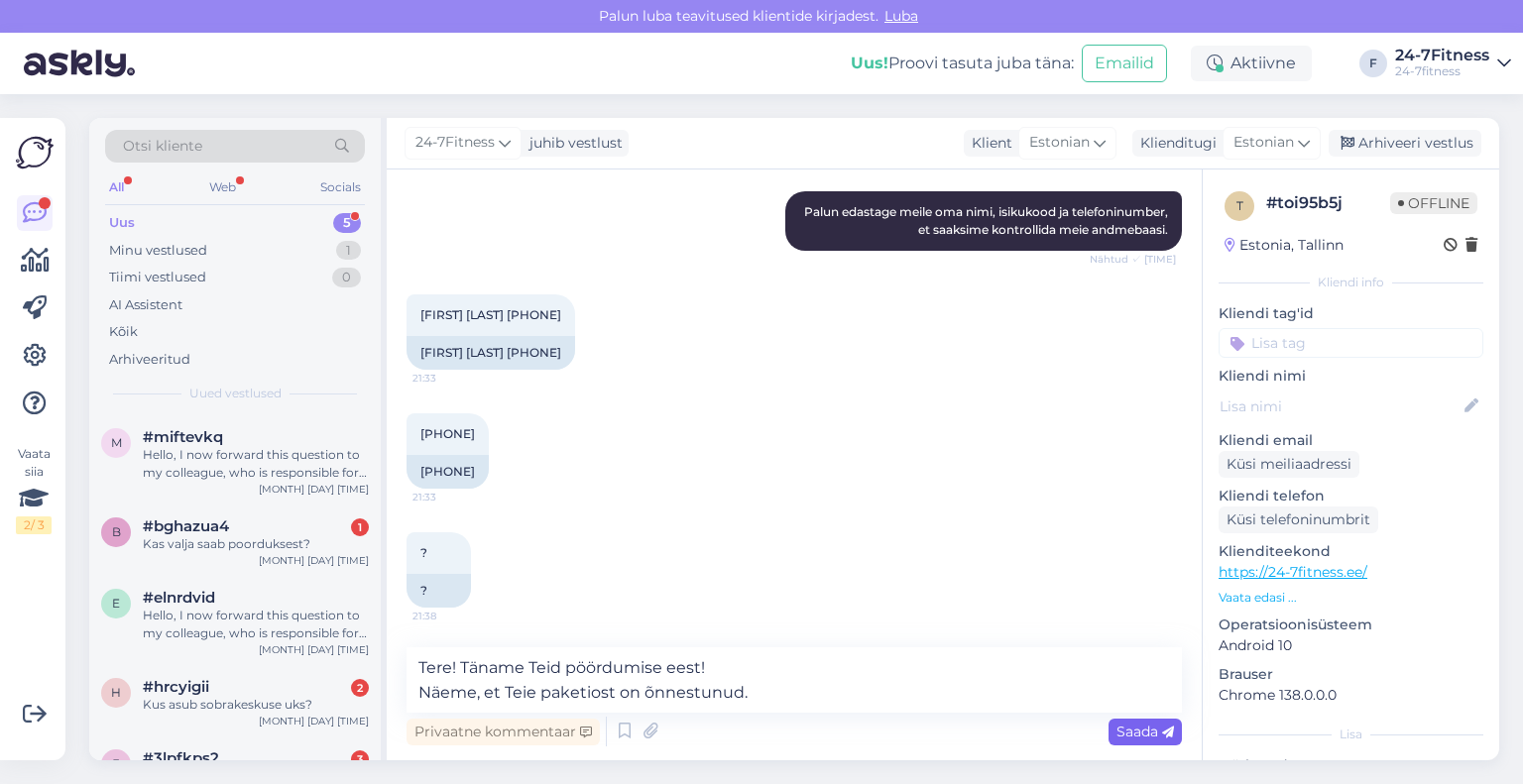 click on "Saada" at bounding box center [1145, 731] 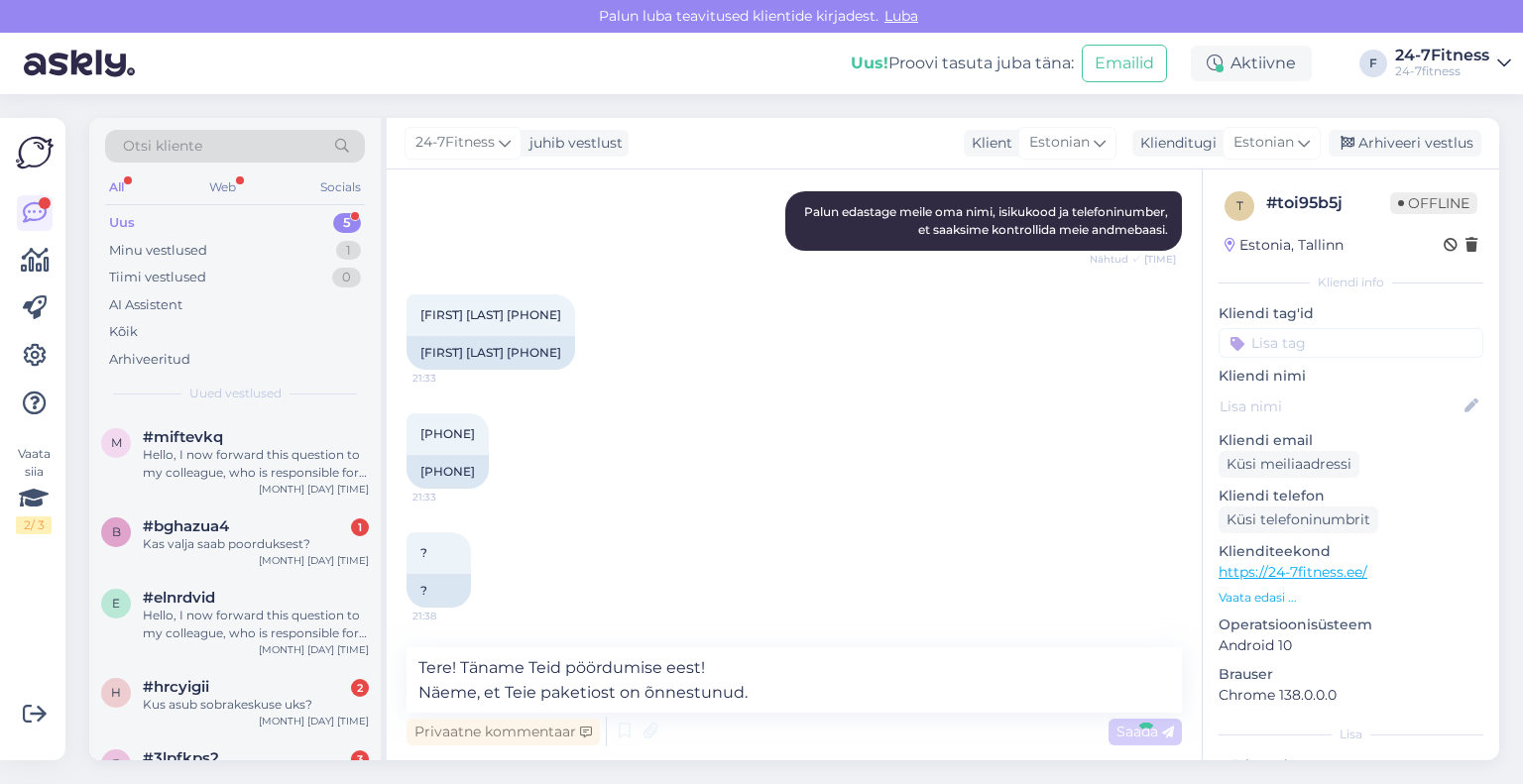type 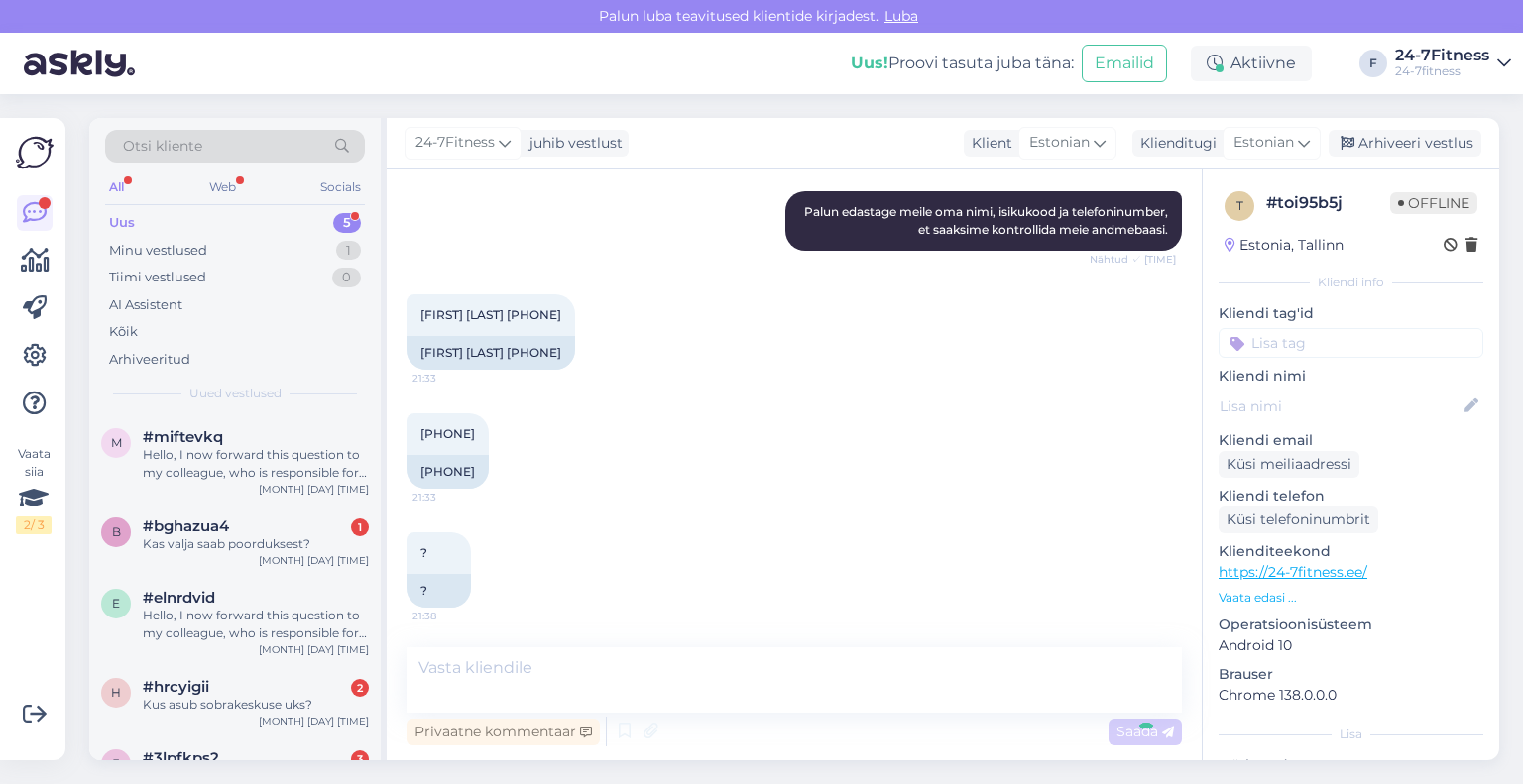 scroll, scrollTop: 849, scrollLeft: 0, axis: vertical 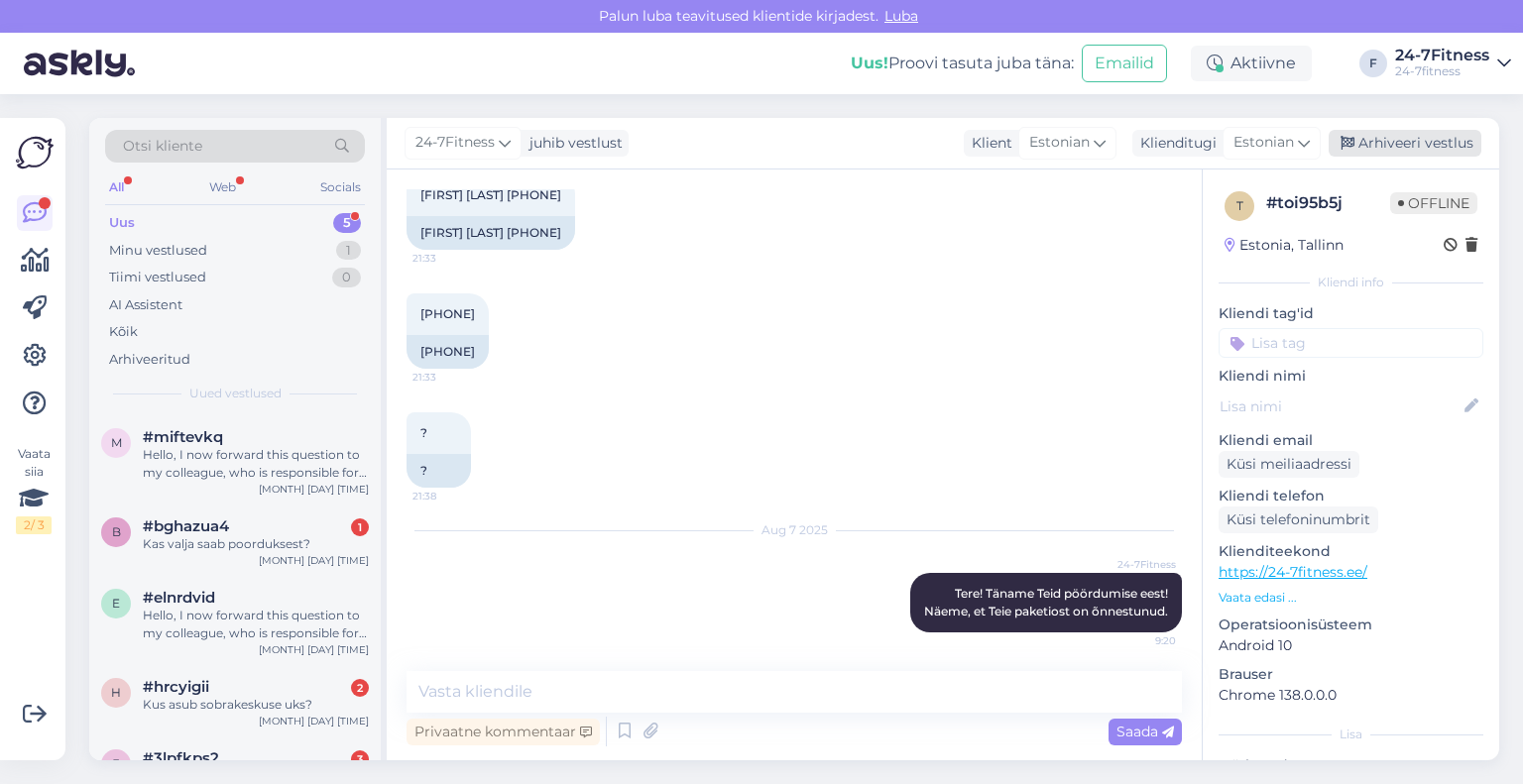 click on "Arhiveeri vestlus" at bounding box center [1405, 143] 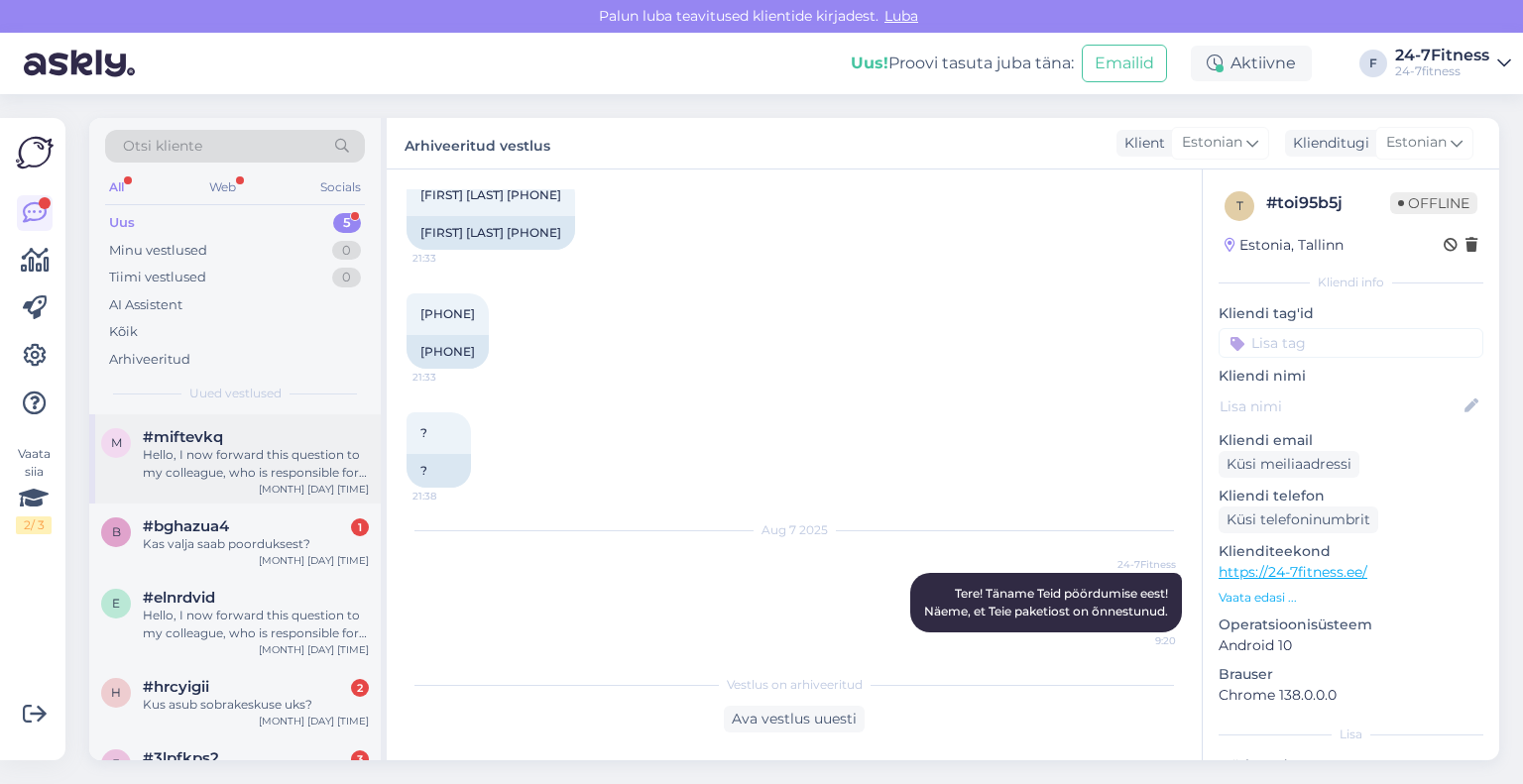 scroll, scrollTop: 46, scrollLeft: 0, axis: vertical 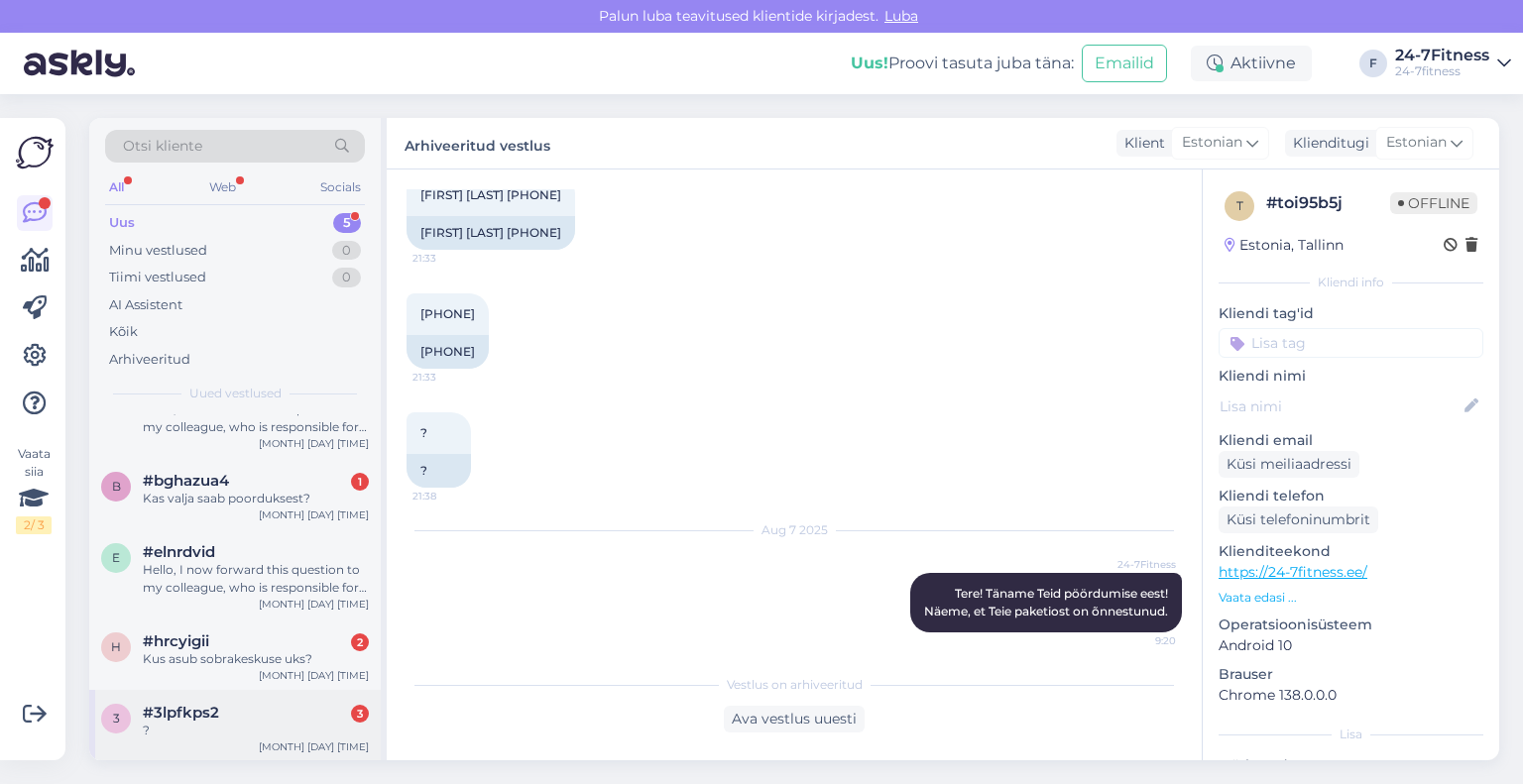 click on "?" at bounding box center (256, 730) 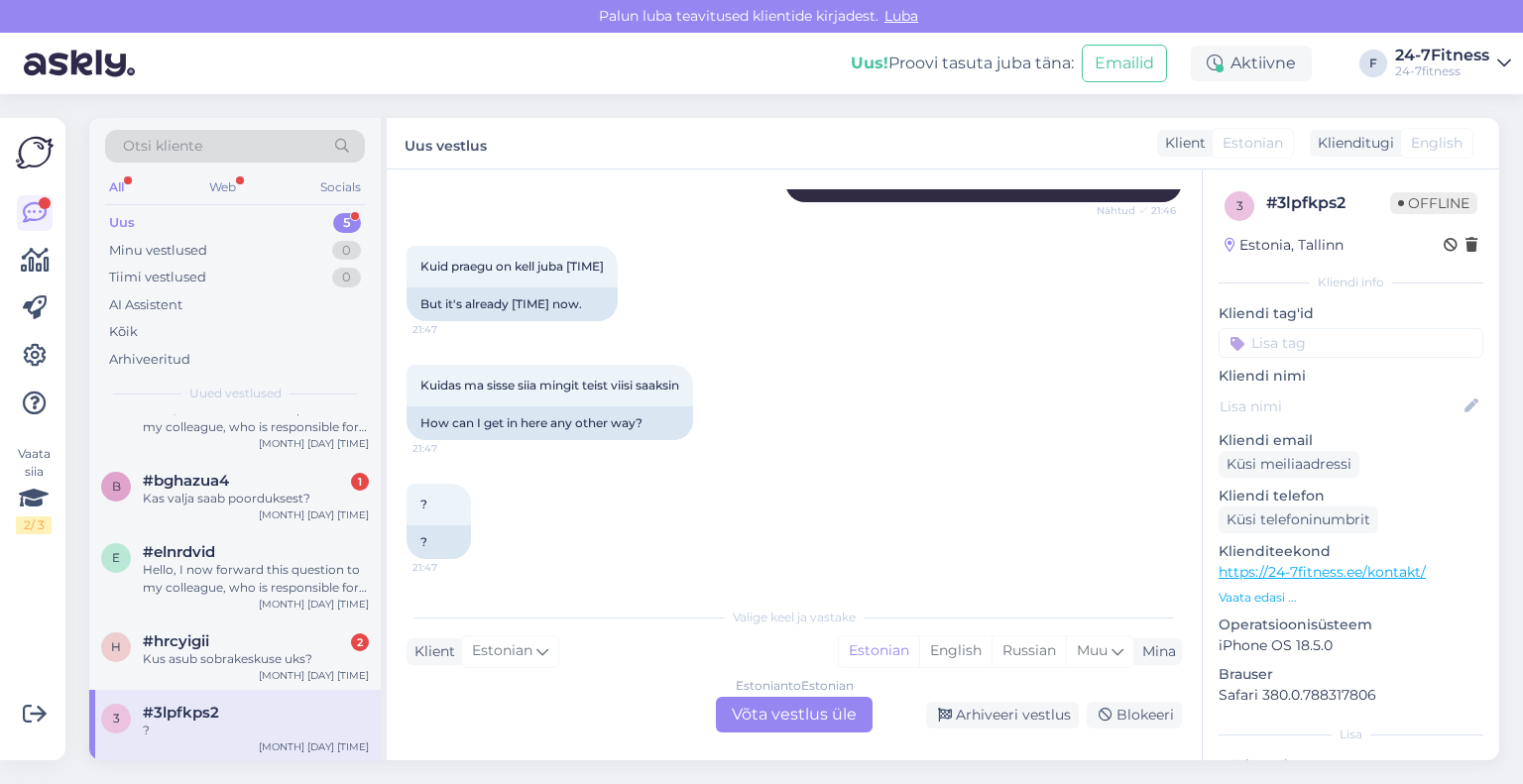 scroll, scrollTop: 557, scrollLeft: 0, axis: vertical 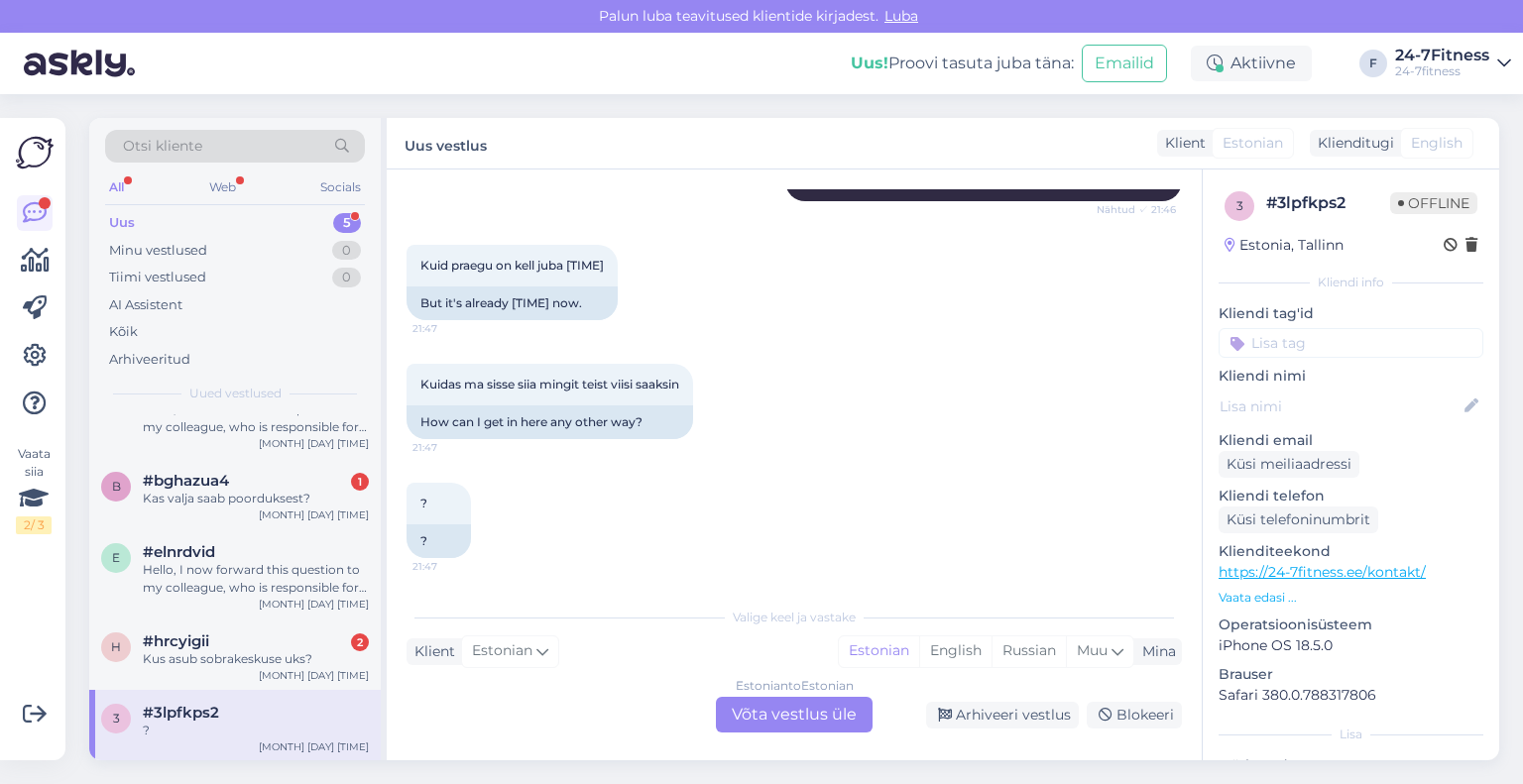 click on "Otsi kliente All Web Socials Uus 5 Minu vestlused 0 Tiimi vestlused 0 AI Assistent Kõik Arhiveeritud Uued vestlused m #[TAG] Hello, I now forward this question to my colleague, who is responsible for this. The reply will be here during our working hours. [MONTH] [DAY] [TIME] b #[TAG] 1 Kas valja saab poorduksest? [MONTH] [DAY] [TIME] e #[TAG] Hello, I now forward this question to my colleague, who is responsible for this. The reply will be here during our working hours. [MONTH] [DAY] [TIME] h #[TAG] 2 Kus asub sobrakeskuse uks? [MONTH] [DAY] [TIME] 3 #[TAG] ? [MONTH] [DAY] [TIME] Uus vestlus Klient Estonian Klienditugi English Vestlus algas [MONTH] [DAY] [YEAR] Tere!
Ma proovisin tabasalu 24/7 fitnesisse sisse saada.ma piiksutasin oma kaardi labi ja tuli ukse korval laks roheliseks kuid keerisuks ise oli kinni kiilunud. Ehk sooviksin teada kas mul on ikka voimalik sisse saada voi saan alles homme jousaali minna? [TIME] Hello! I tried saada.ma AI Assistent info@example.com . Nähtud ✓ [TIME] Kuid praegu on kell juba [TIME] [TIME] ? ?" at bounding box center [800, 439] 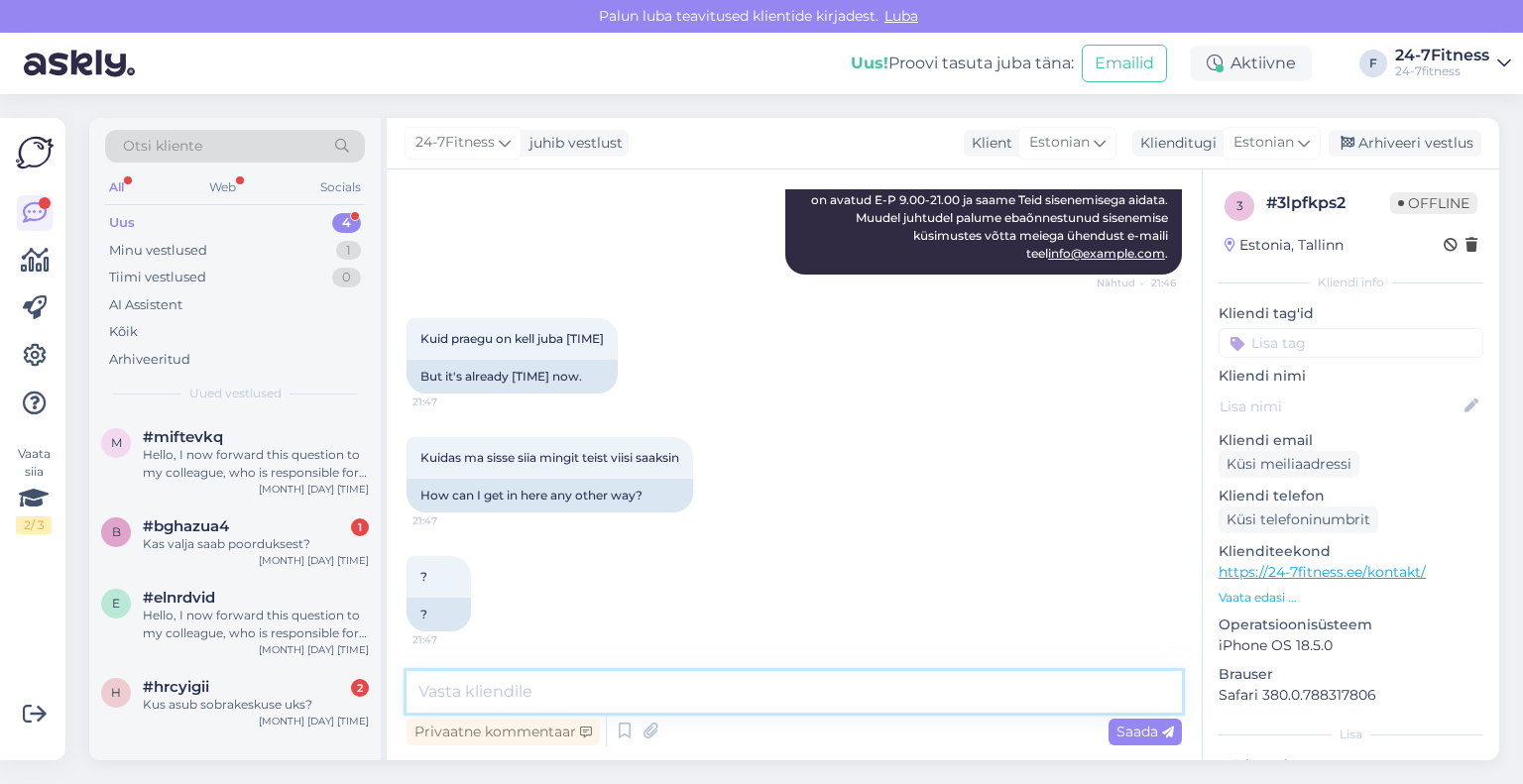 click at bounding box center [794, 692] 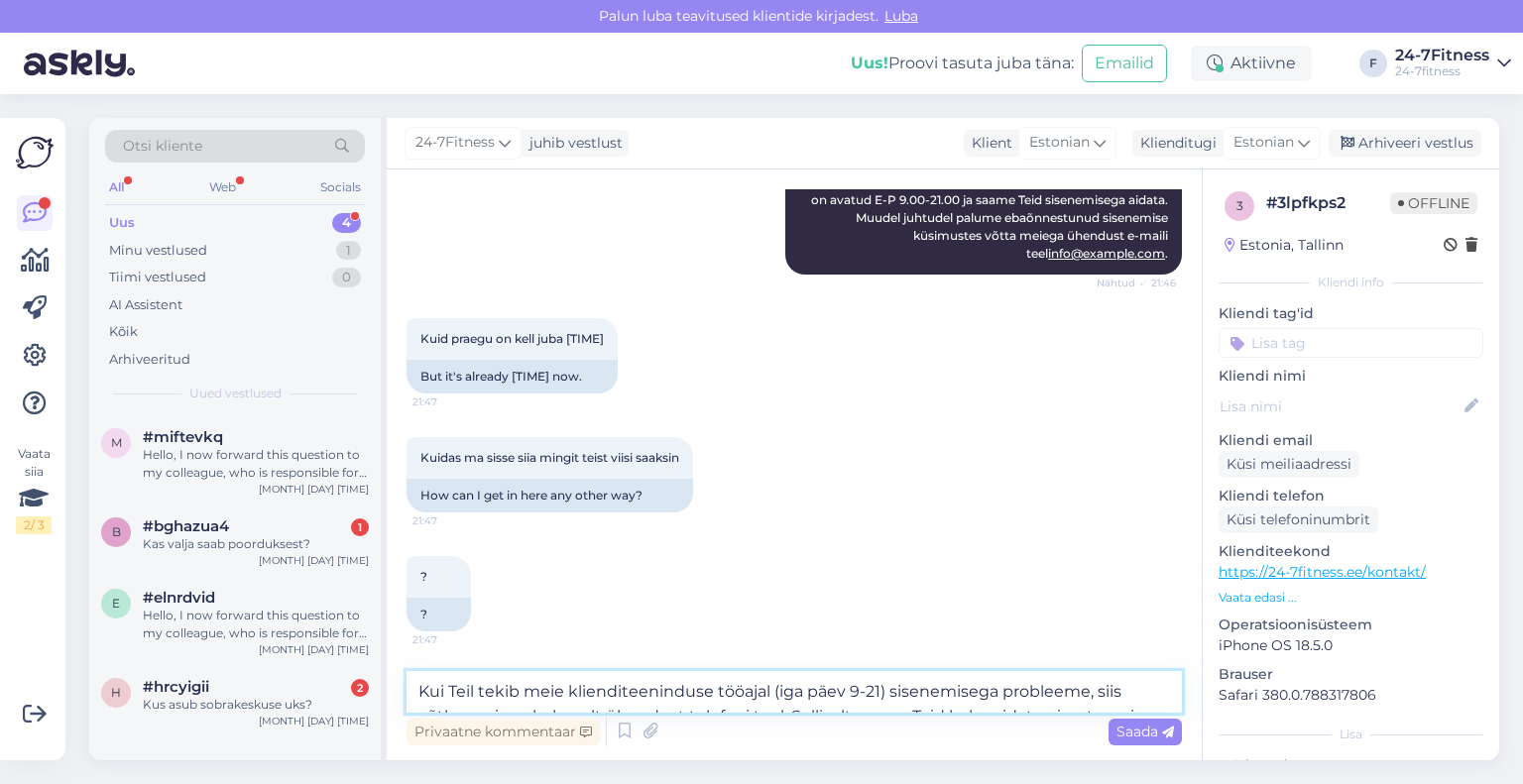 scroll, scrollTop: 49, scrollLeft: 0, axis: vertical 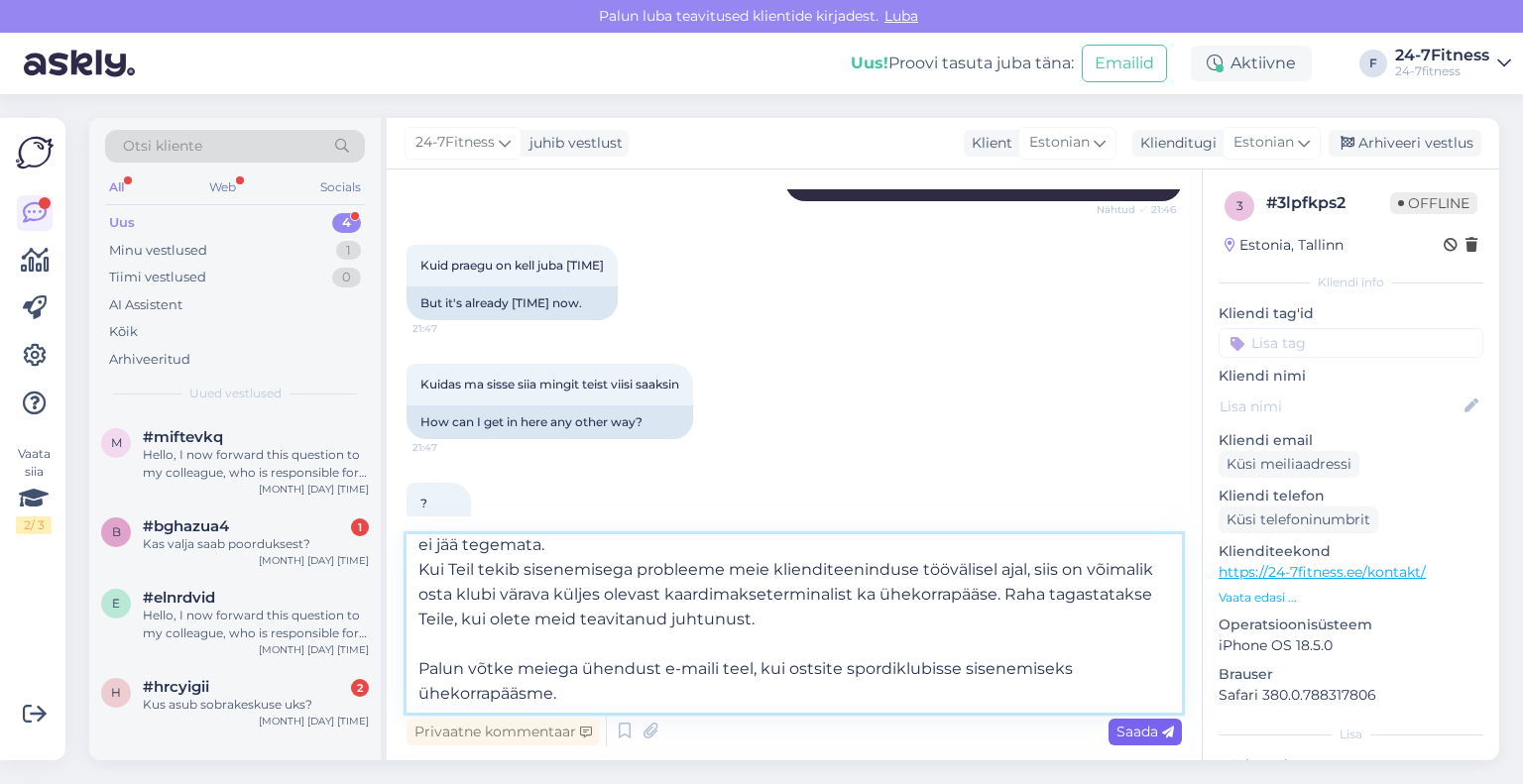 type on "Kui Teil tekib meie klienditeeninduse tööajal (iga päev 9-21) sisenemisega probleeme, siis võtke meiega koheselt ühendust telefoni teel. Selliselt saame Teid kohe aidata ning treening ei jää tegemata.
Kui Teil tekib sisenemisega probleeme meie klienditeeninduse töövälisel ajal, siis on võimalik osta klubi värava küljes olevast kaardimakseterminalist ka ühekorrapääse. Raha tagastatakse Teile, kui olete meid teavitanud juhtunust.
Palun võtke meiega ühendust e-maili teel, kui ostsite spordiklubisse sisenemiseks ühekorrapääsme." 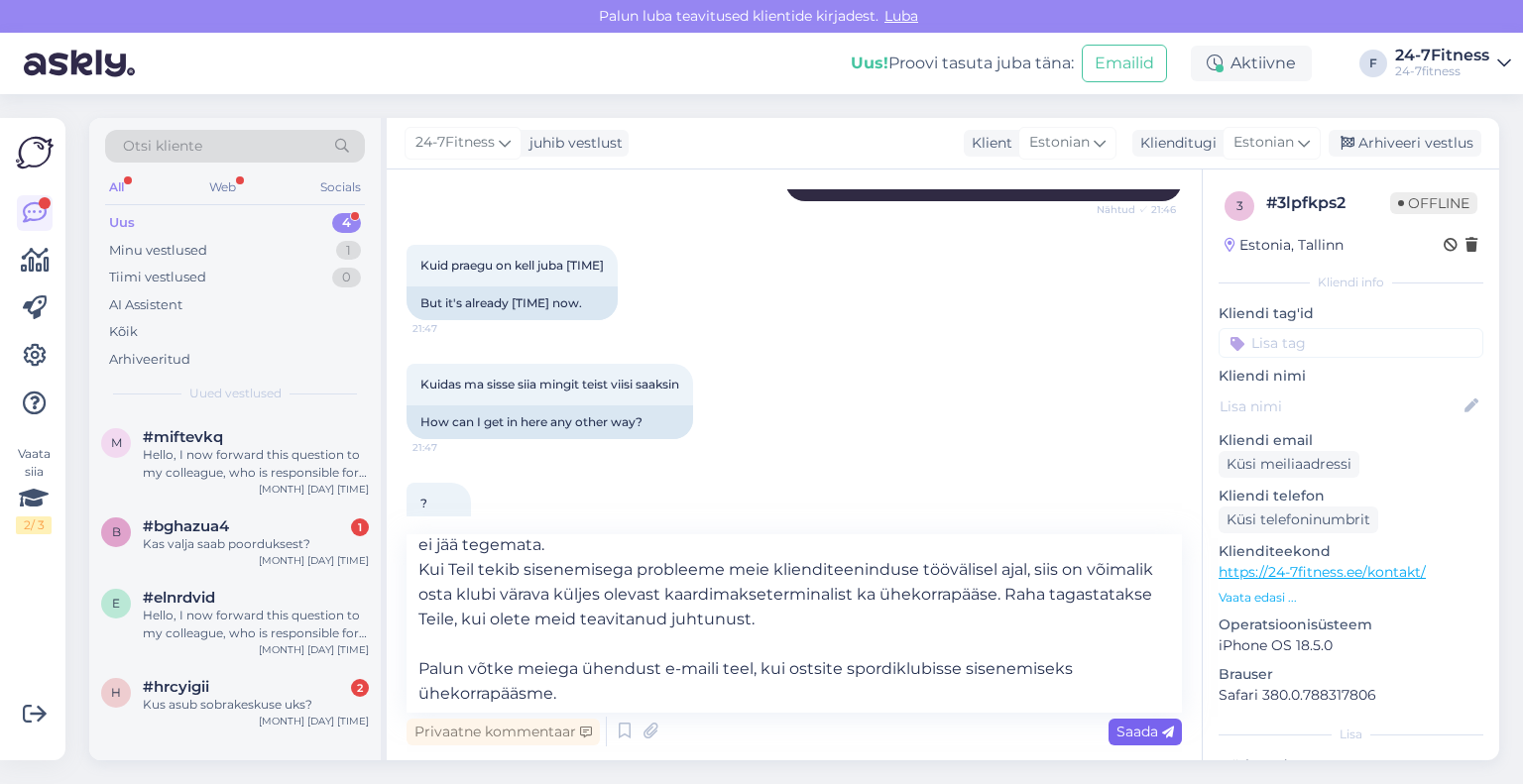 click on "Saada" at bounding box center (1145, 731) 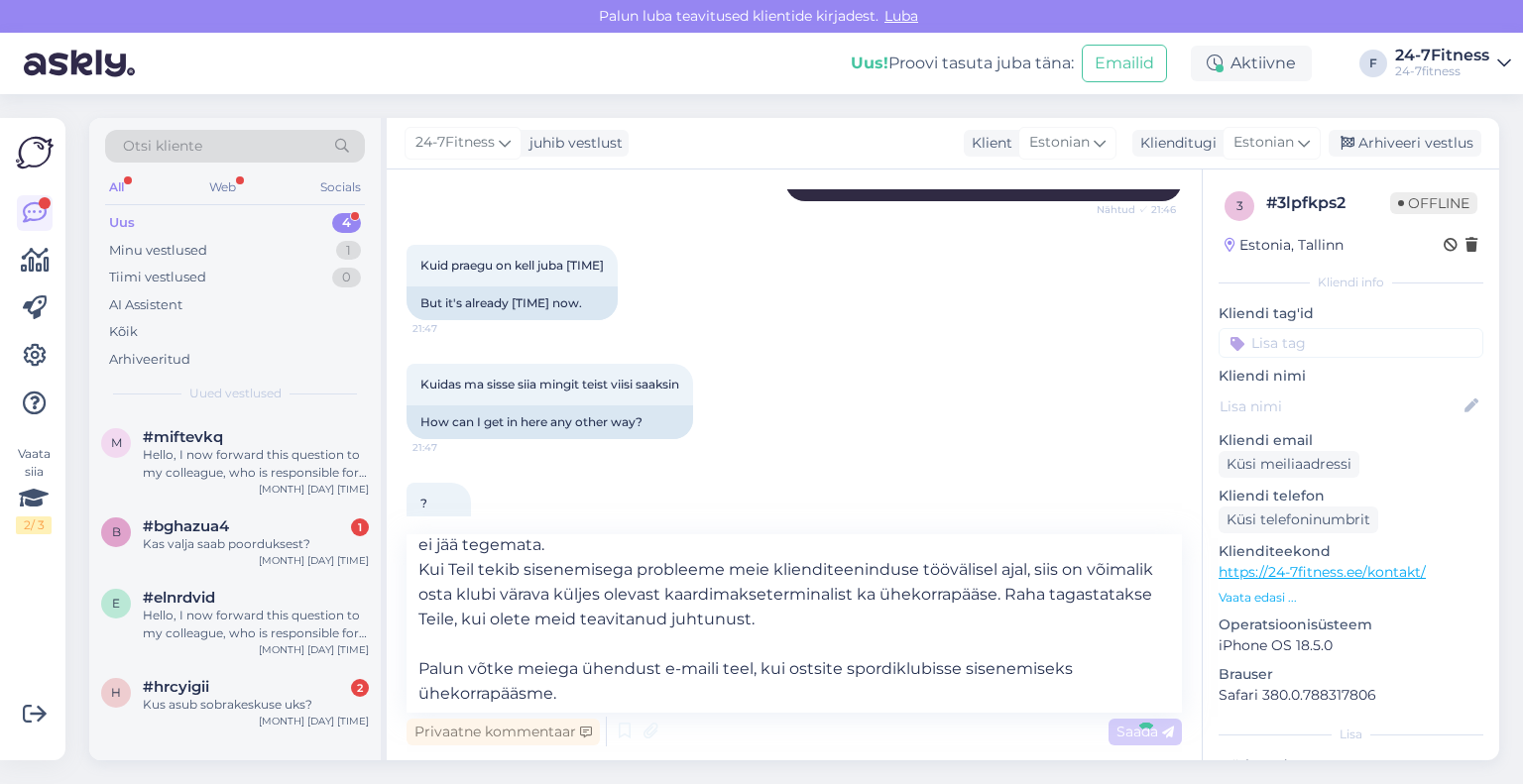 type 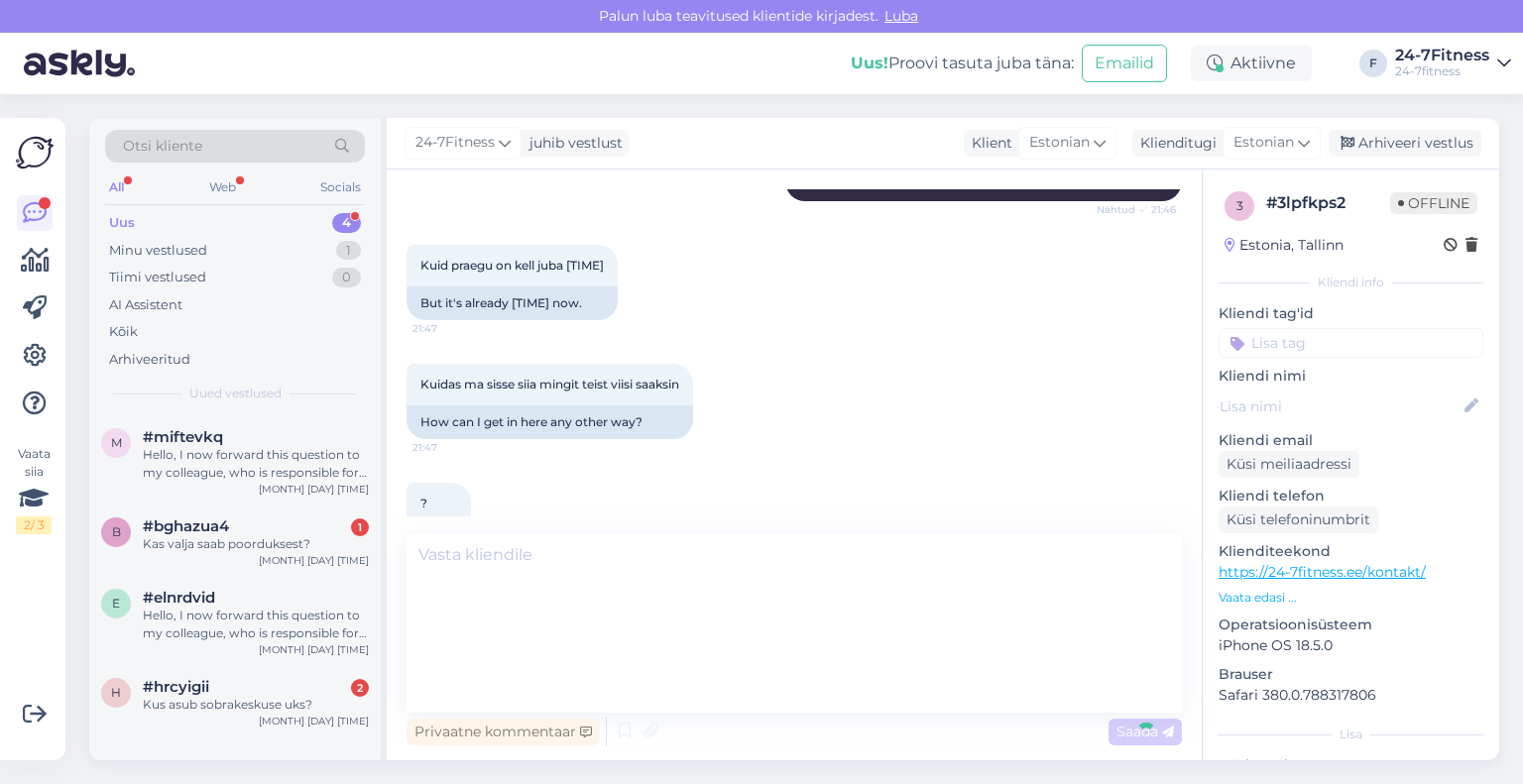 scroll, scrollTop: 807, scrollLeft: 0, axis: vertical 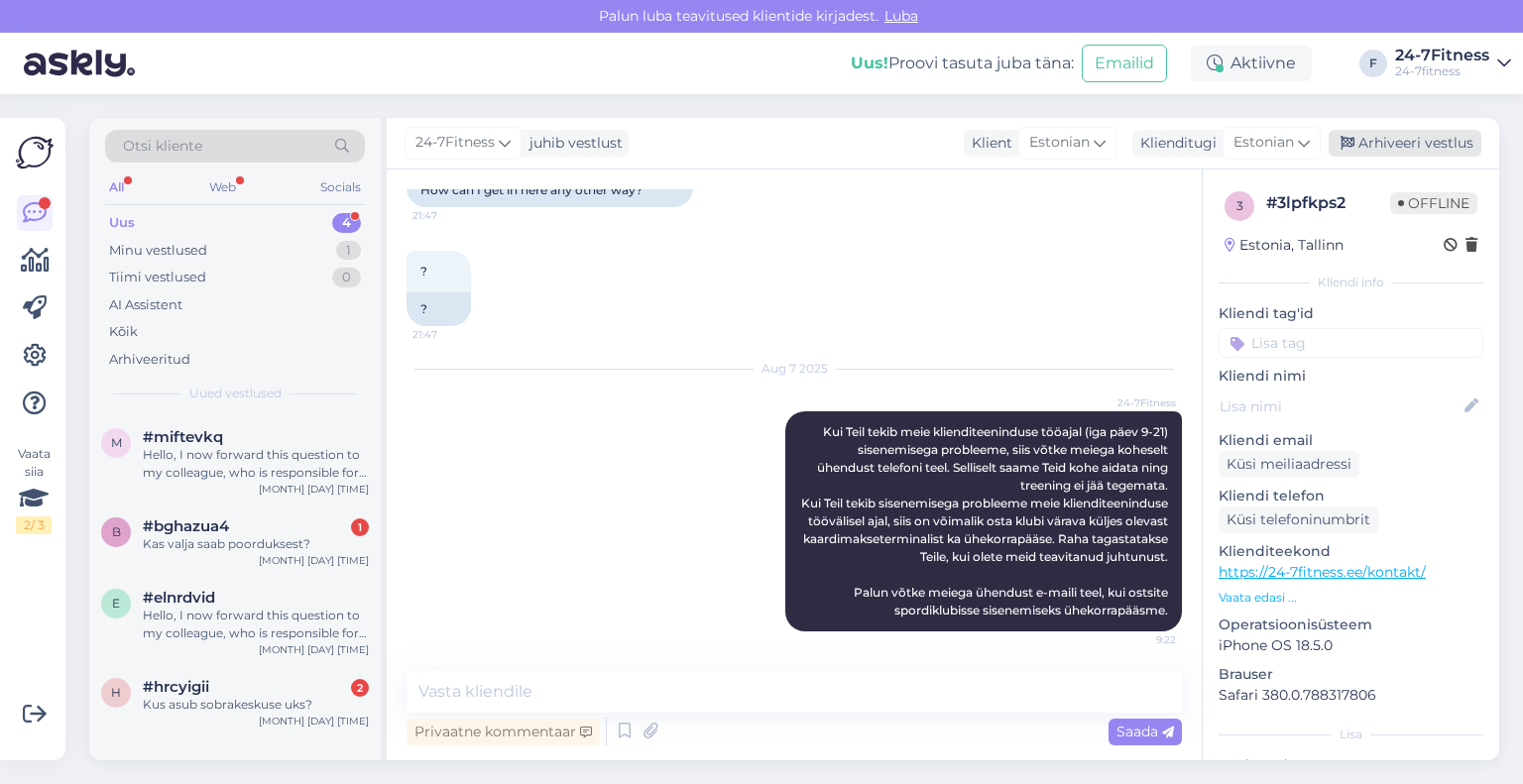 click on "Arhiveeri vestlus" at bounding box center [1405, 143] 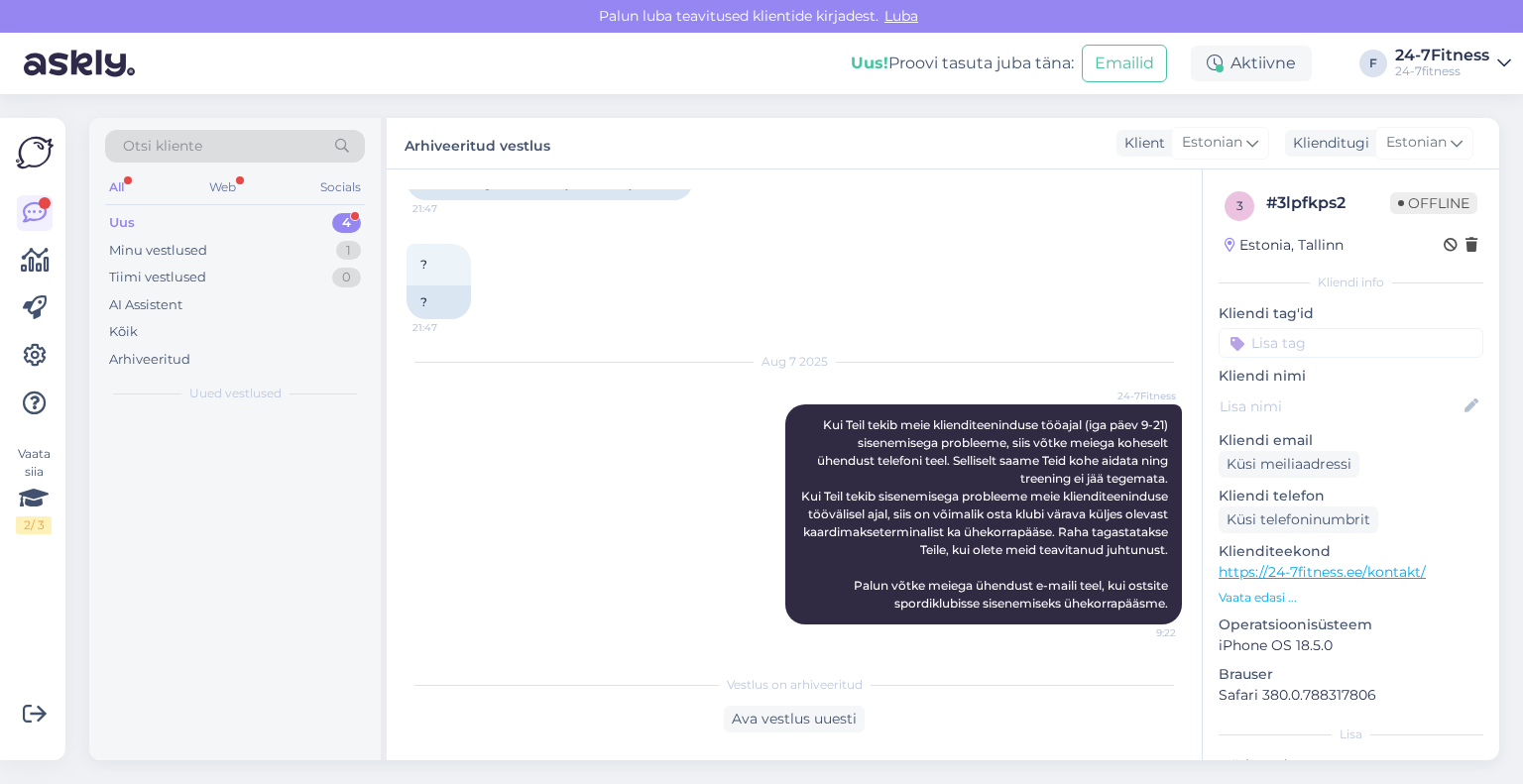 scroll, scrollTop: 813, scrollLeft: 0, axis: vertical 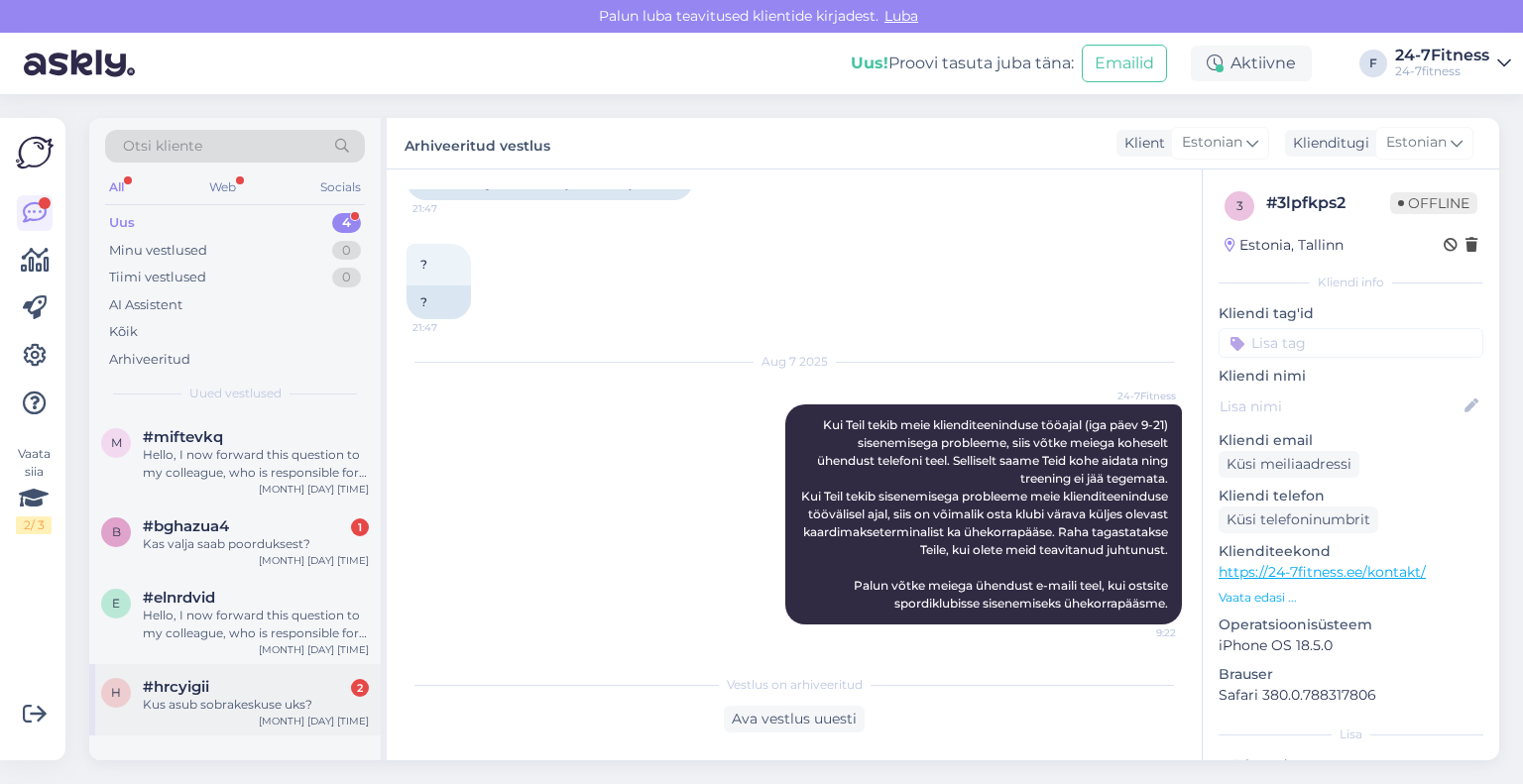 click on "#[TAG] 2" at bounding box center (256, 687) 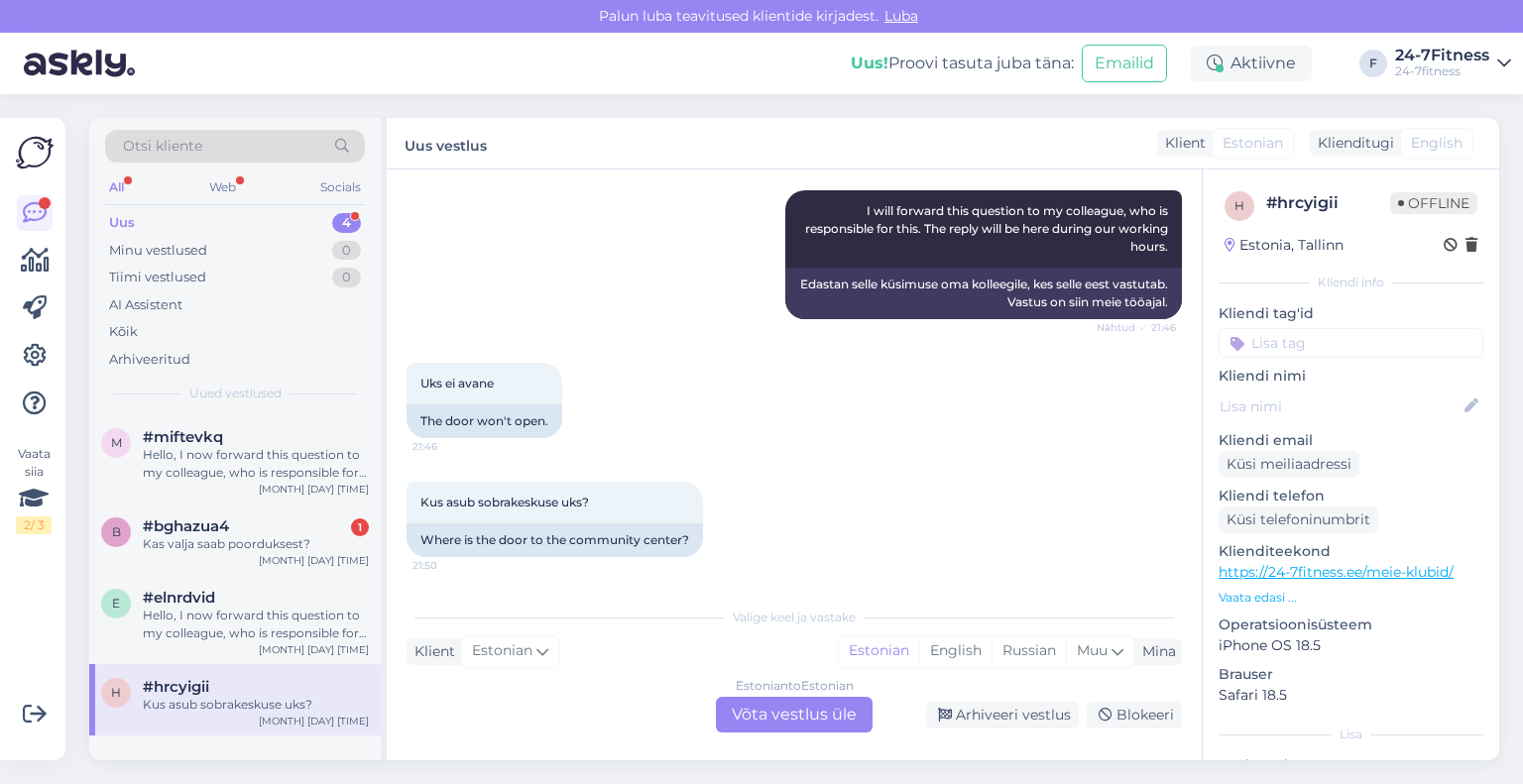 scroll, scrollTop: 1076, scrollLeft: 0, axis: vertical 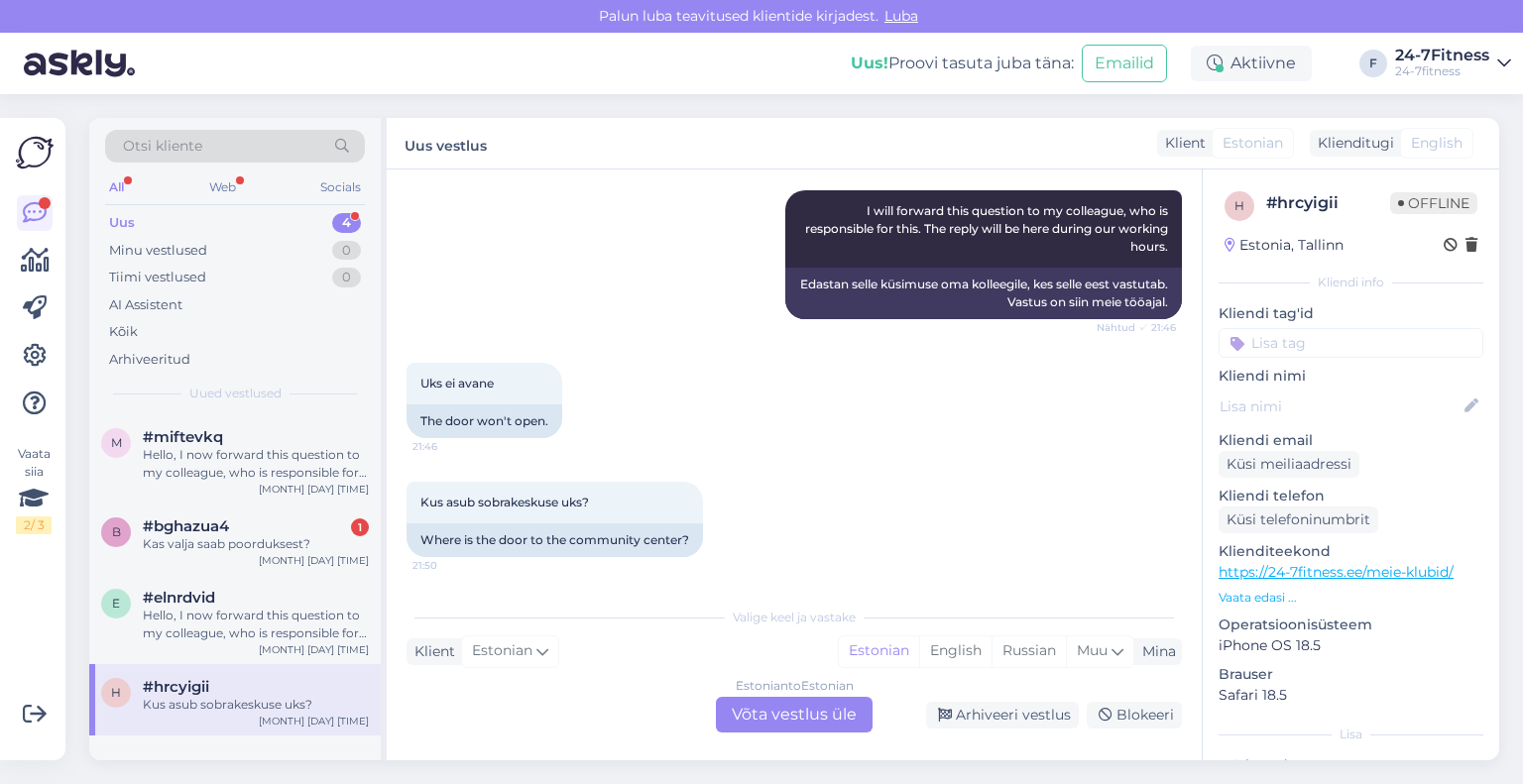 click on "Vaata siia 2  / 3" at bounding box center [35, 439] 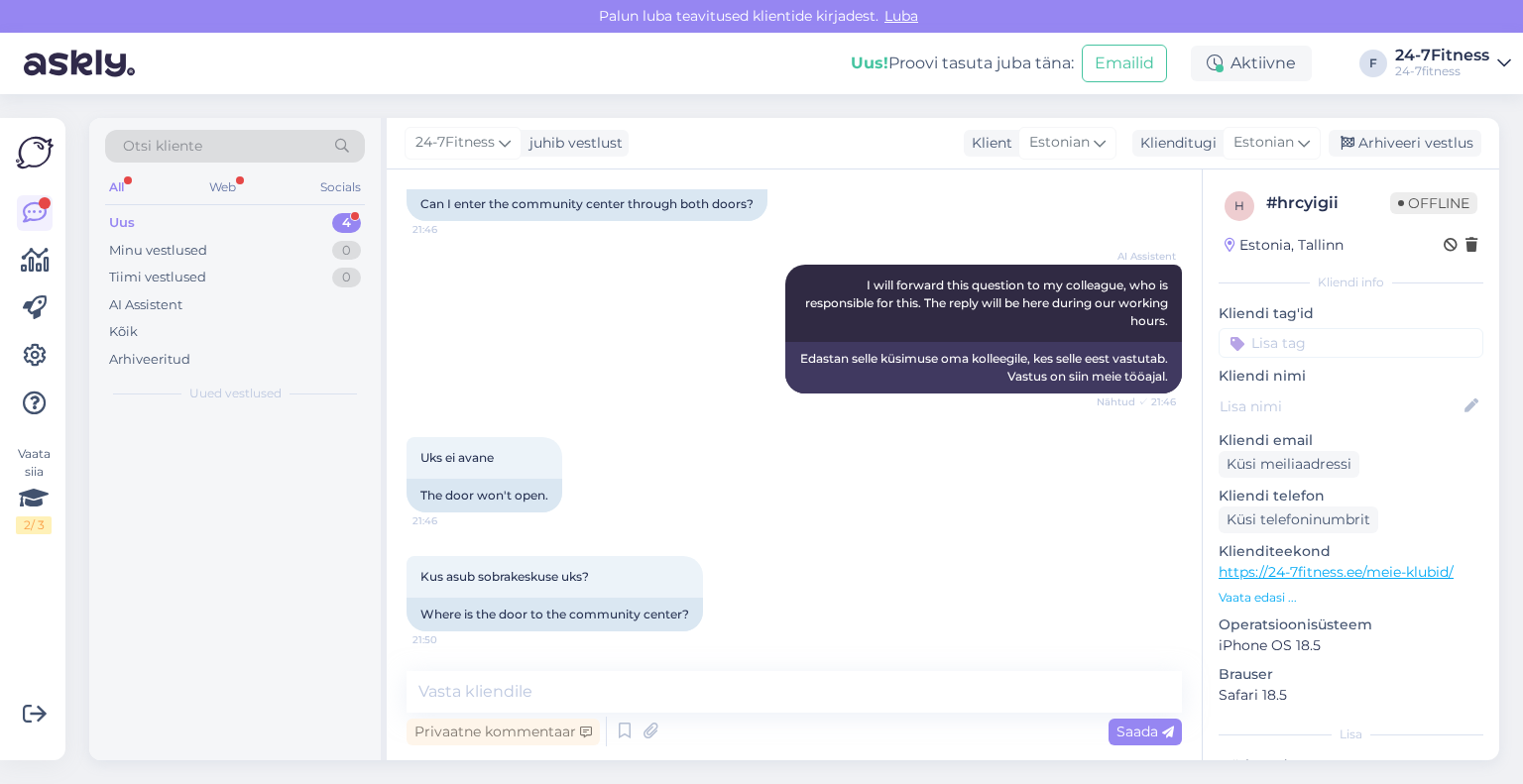 scroll, scrollTop: 1003, scrollLeft: 0, axis: vertical 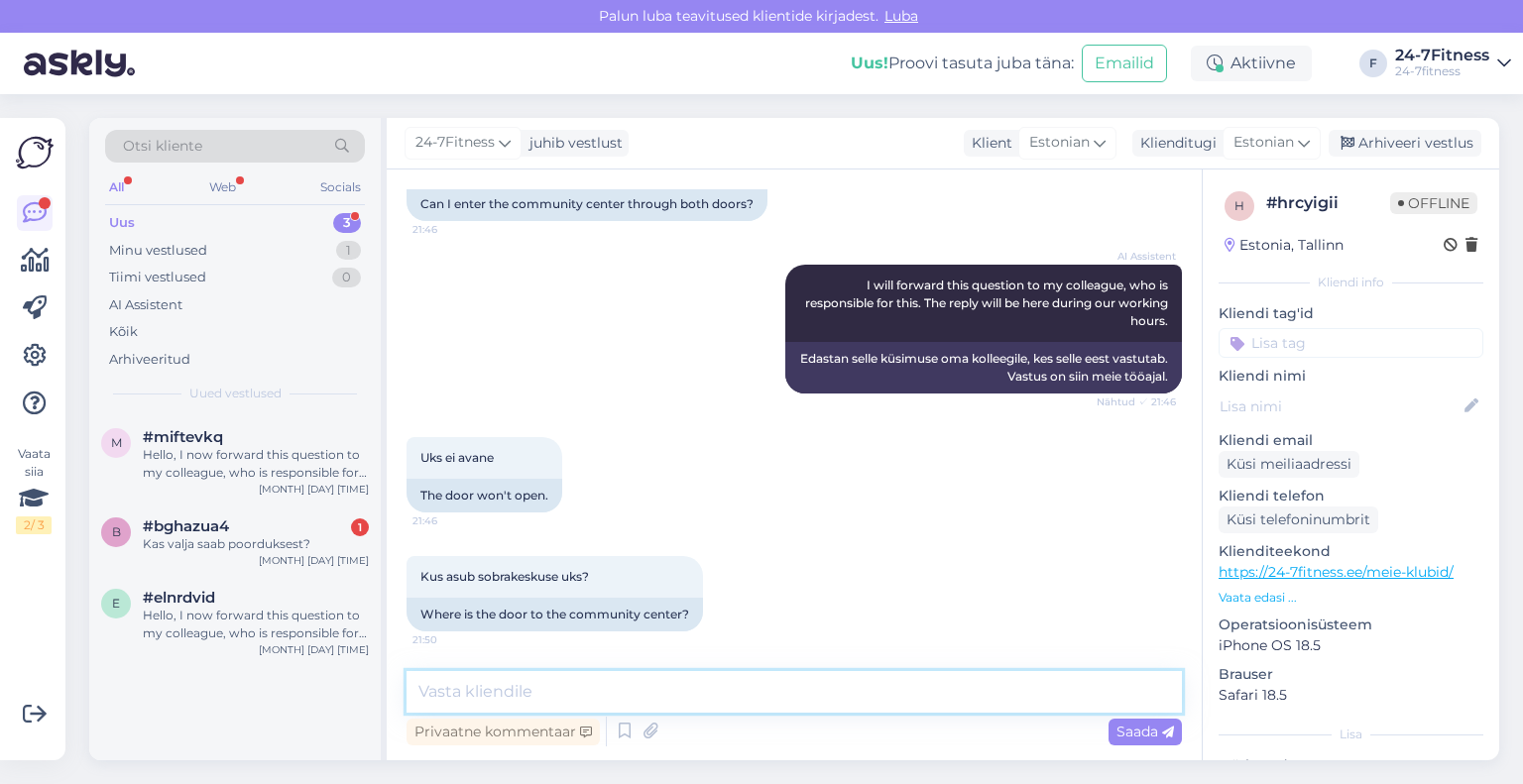 click at bounding box center (794, 692) 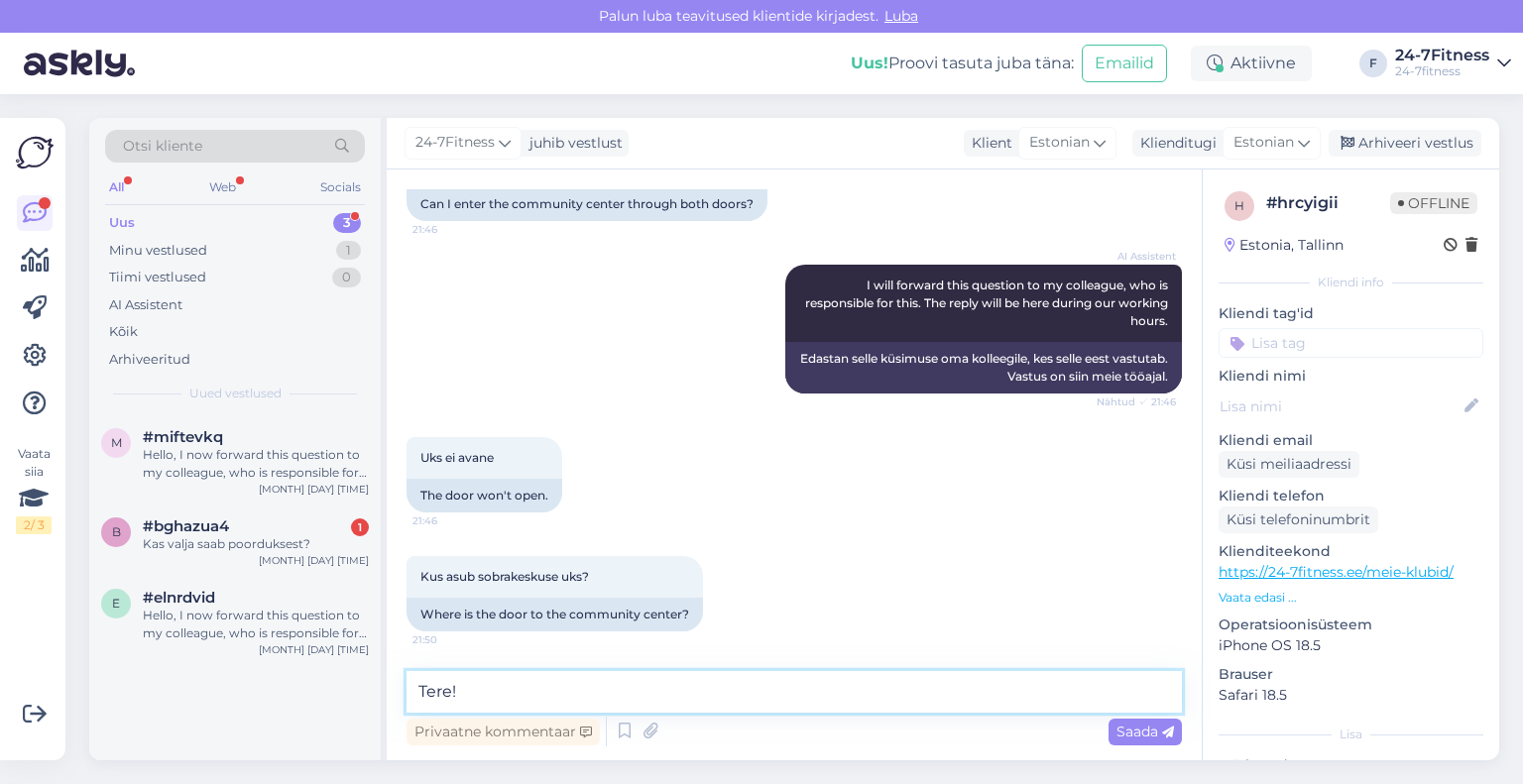 scroll, scrollTop: 123, scrollLeft: 0, axis: vertical 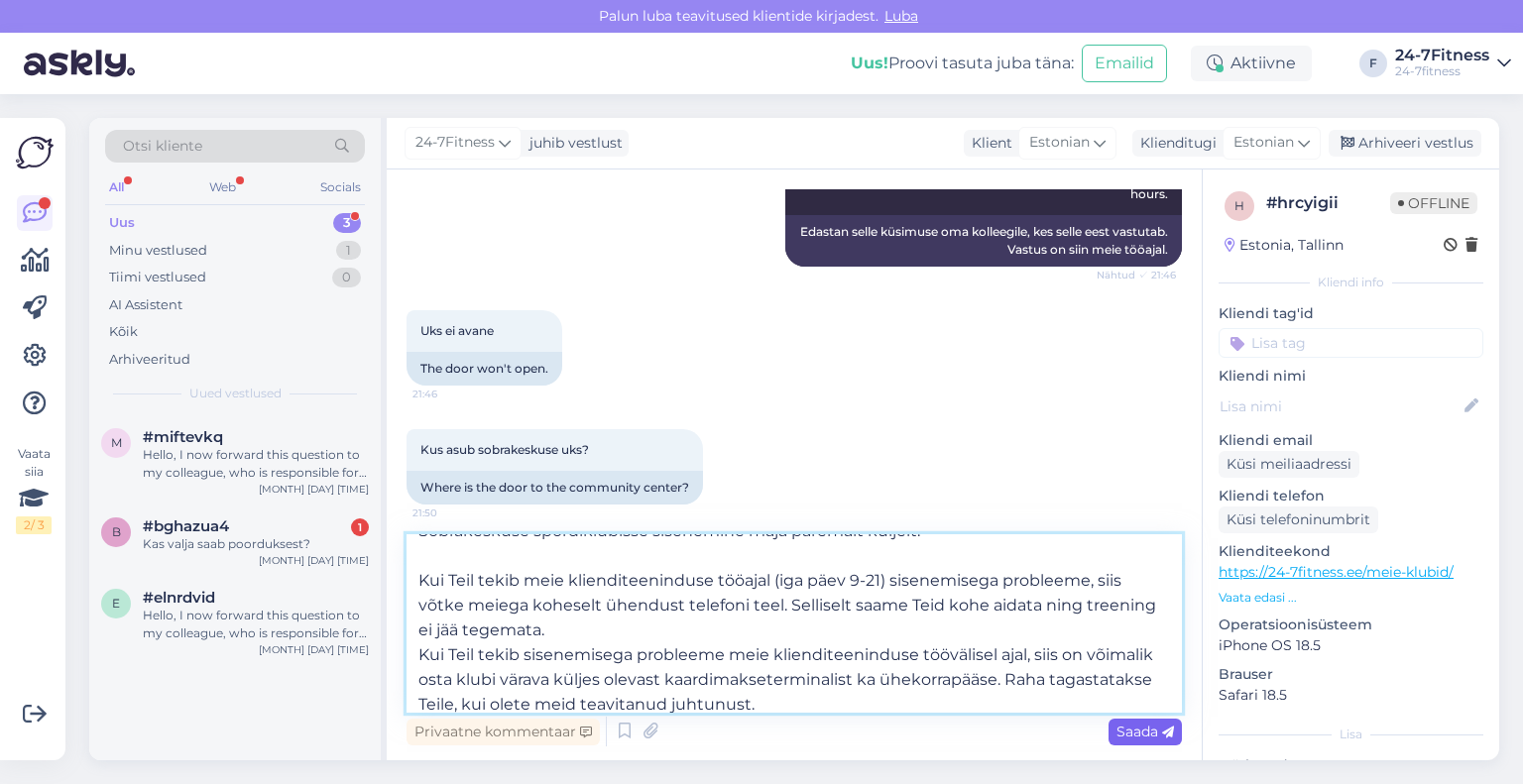 type on "Tere!
Täname Teid pöördumise eest!
Sõbrakeskuse spordiklubisse sisenemine maja paremalt küljelt.
Kui Teil tekib meie klienditeeninduse tööajal (iga päev 9-21) sisenemisega probleeme, siis võtke meiega koheselt ühendust telefoni teel. Selliselt saame Teid kohe aidata ning treening ei jää tegemata.
Kui Teil tekib sisenemisega probleeme meie klienditeeninduse töövälisel ajal, siis on võimalik osta klubi värava küljes olevast kaardimakseterminalist ka ühekorrapääse. Raha tagastatakse Teile, kui olete meid teavitanud juhtunust." 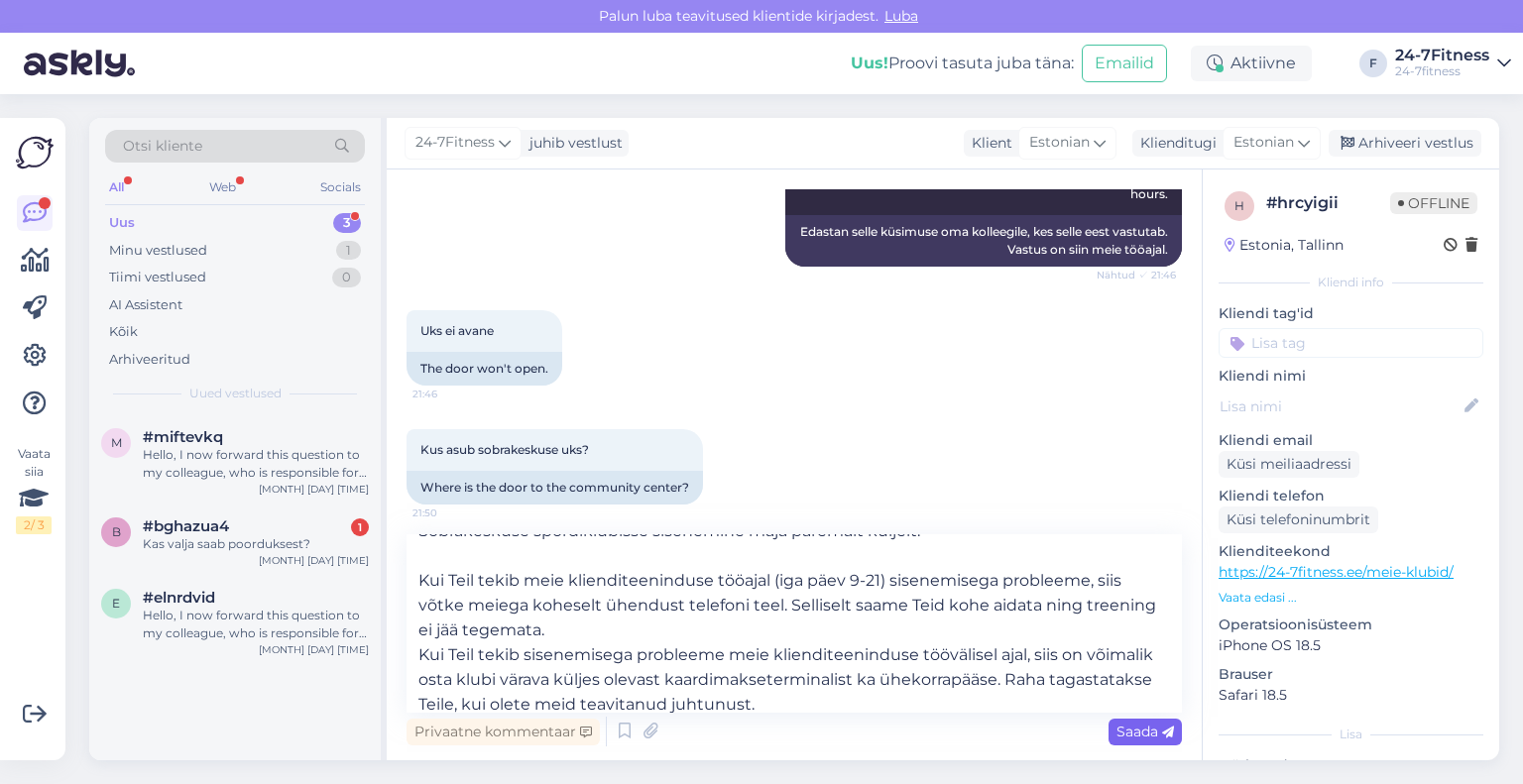click on "Saada" at bounding box center [1145, 731] 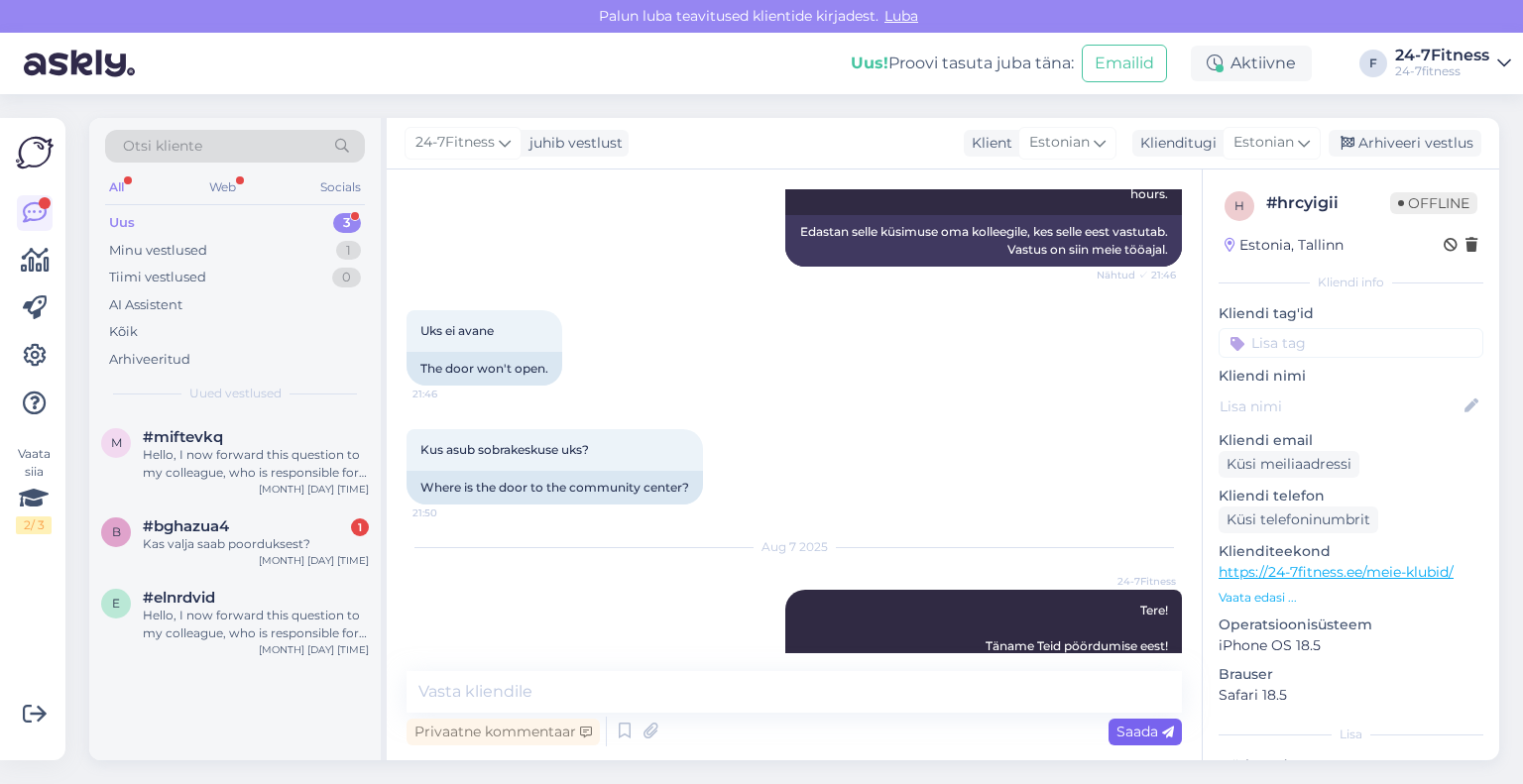 scroll, scrollTop: 1398, scrollLeft: 0, axis: vertical 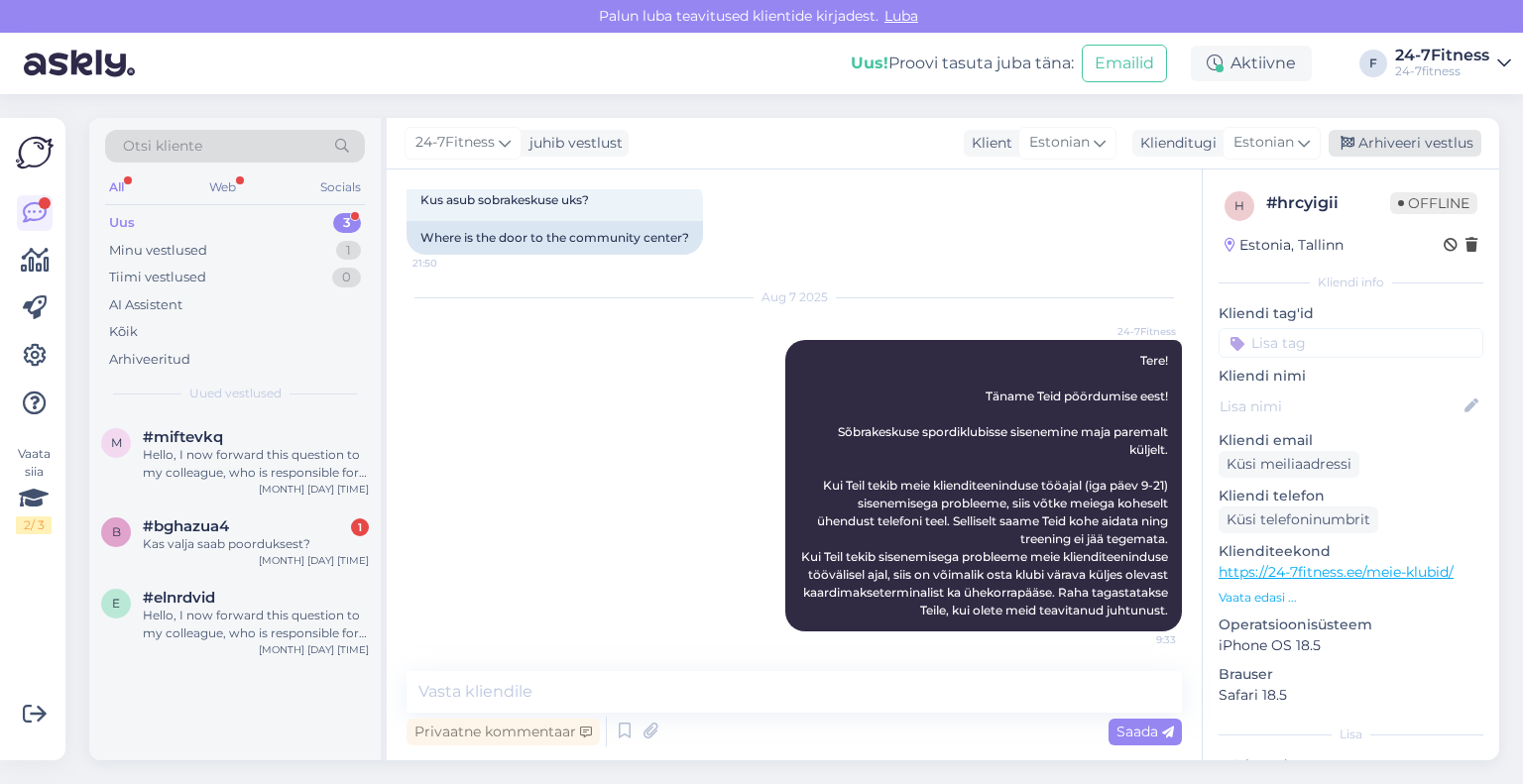 click at bounding box center [1347, 144] 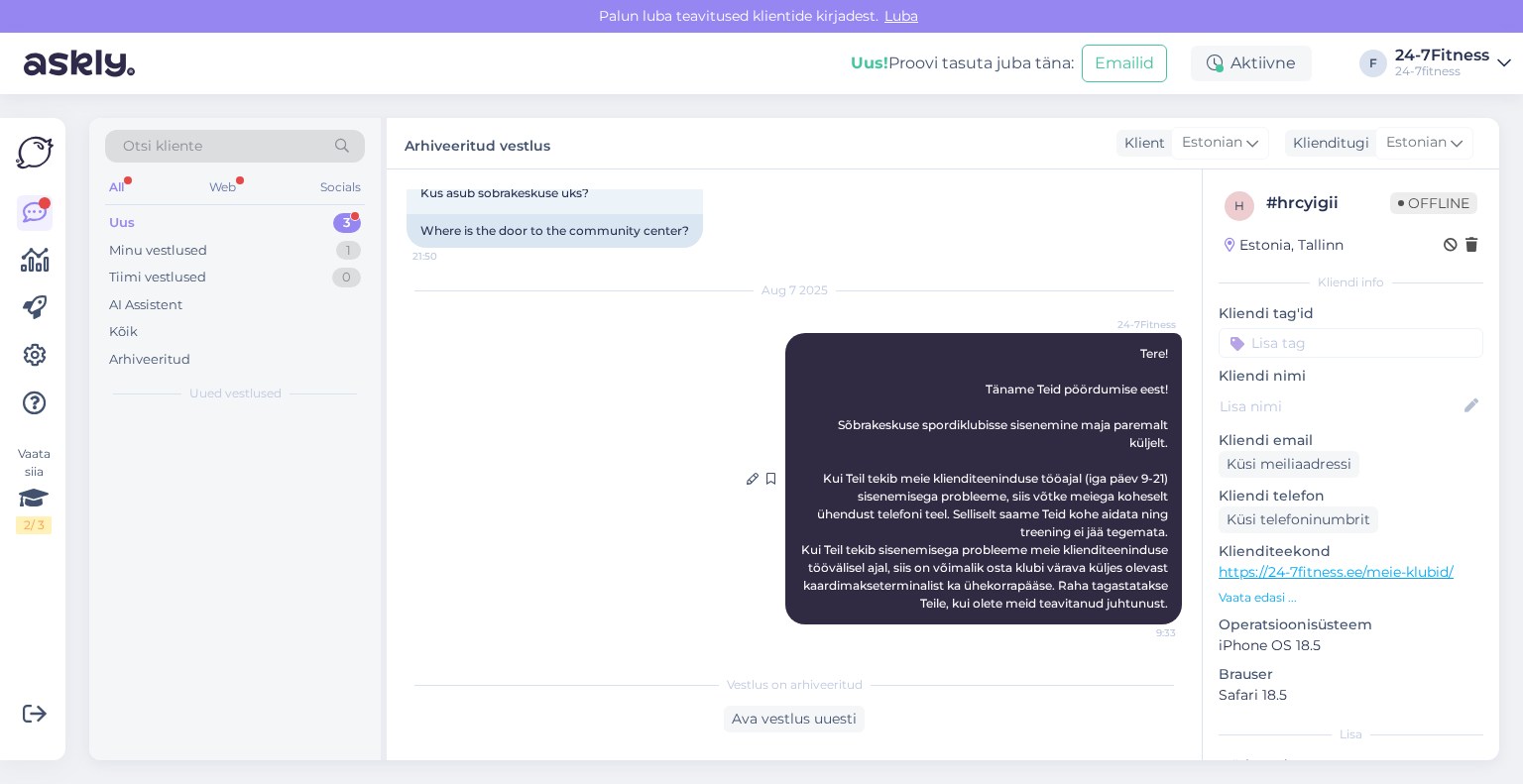 scroll, scrollTop: 1403, scrollLeft: 0, axis: vertical 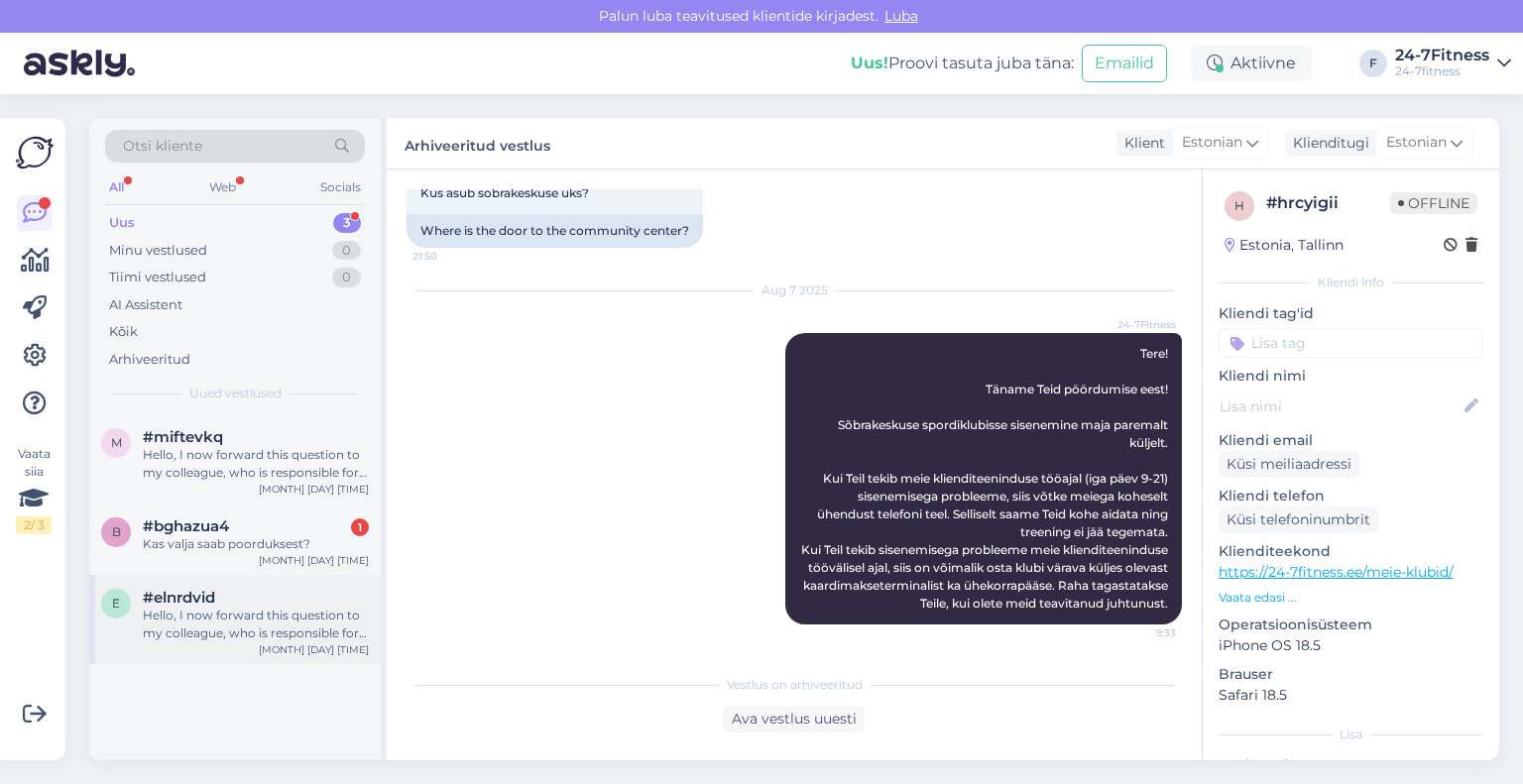 click on "#elnrdvid" at bounding box center (256, 598) 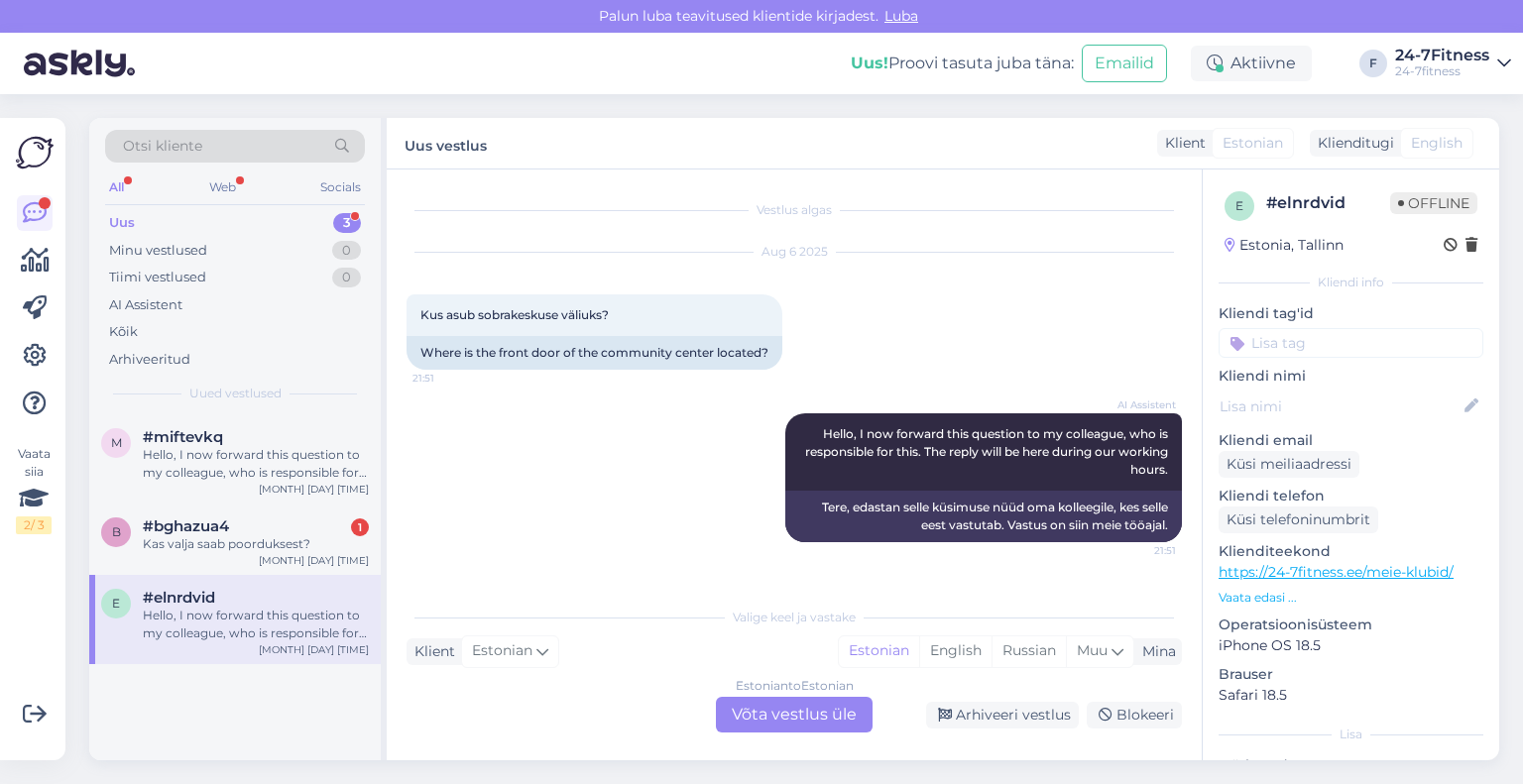 click on "Estonian  to  Estonian Võta vestlus üle" at bounding box center (794, 715) 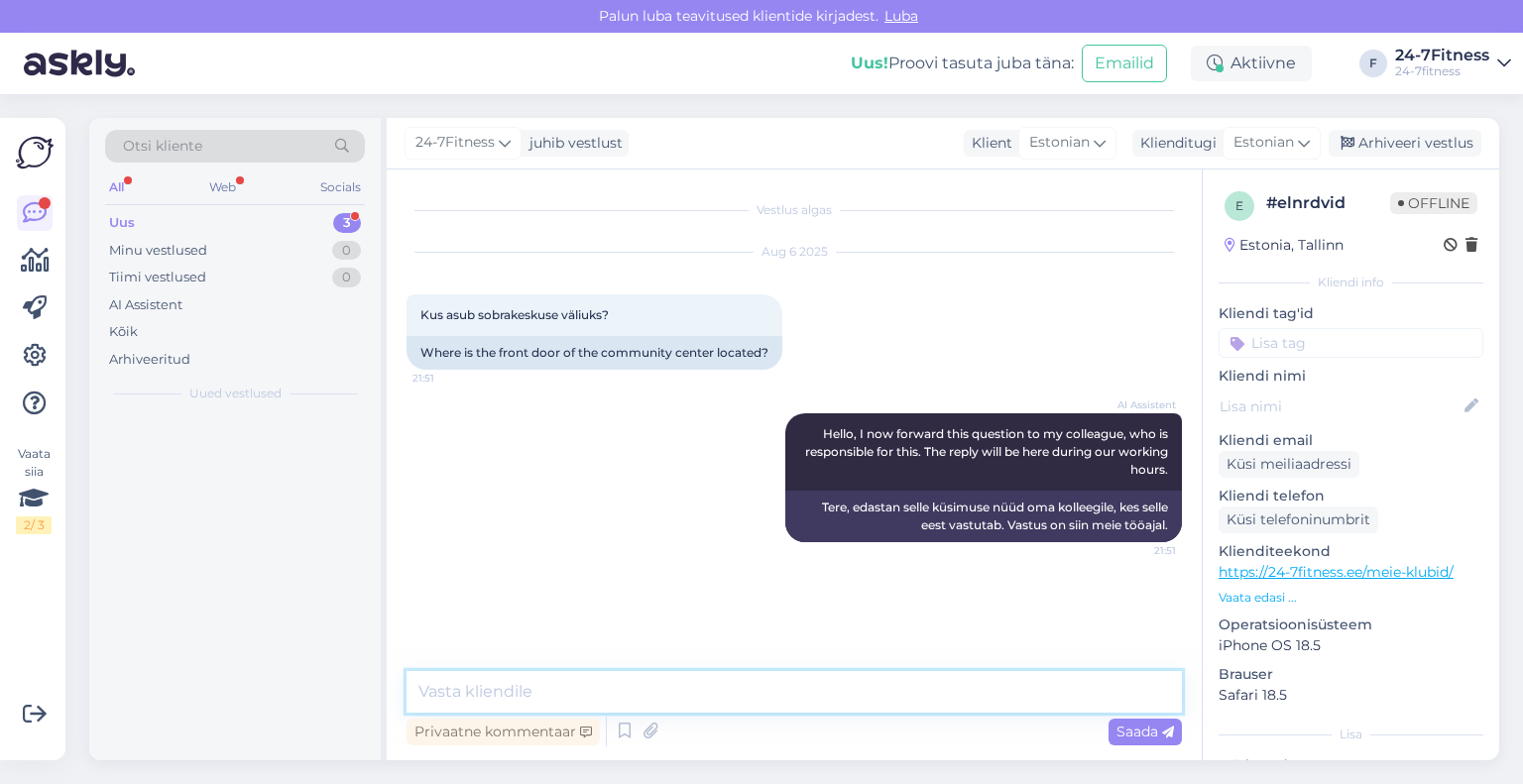 click at bounding box center (794, 692) 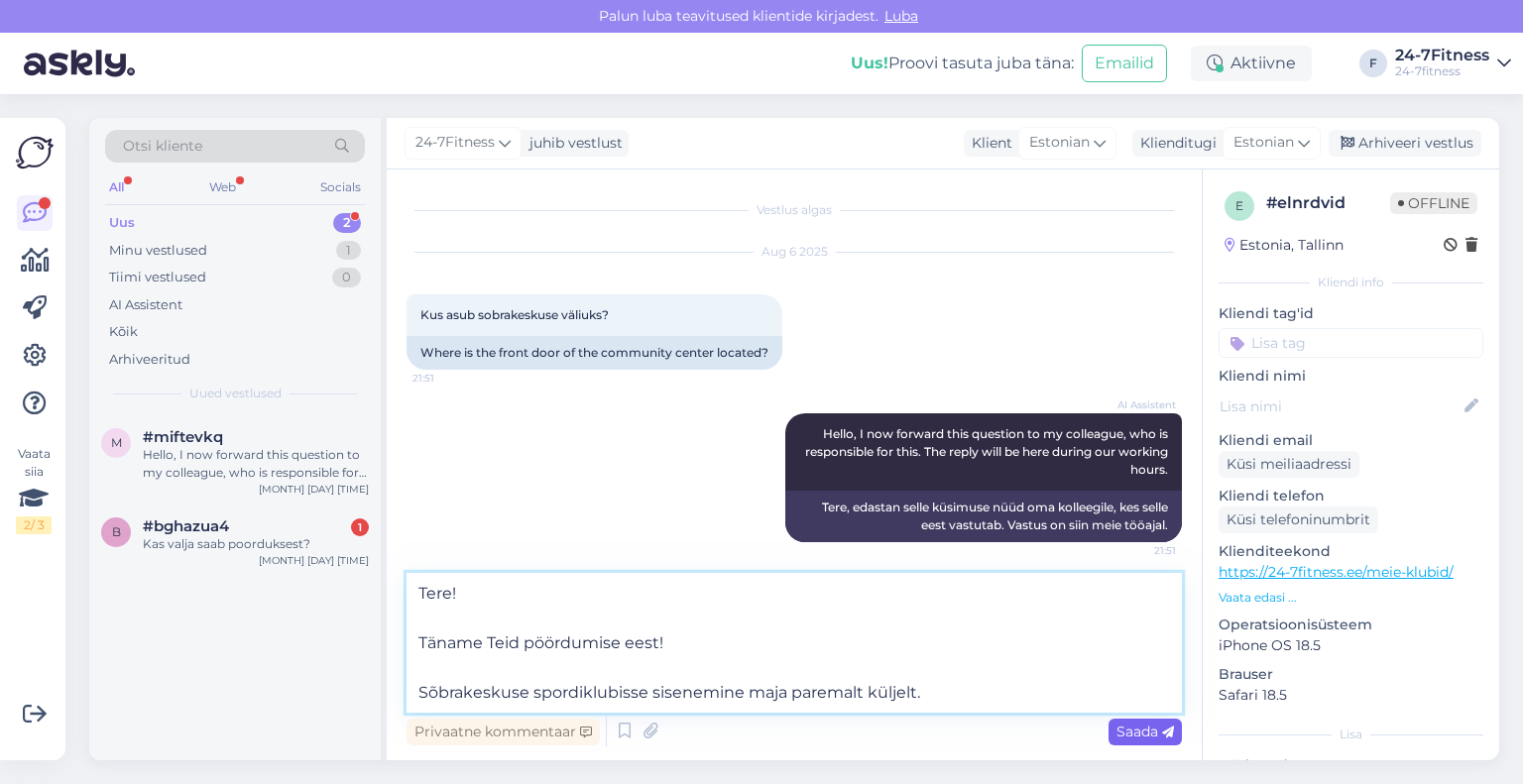 type on "Tere!
Täname Teid pöördumise eest!
Sõbrakeskuse spordiklubisse sisenemine maja paremalt küljelt." 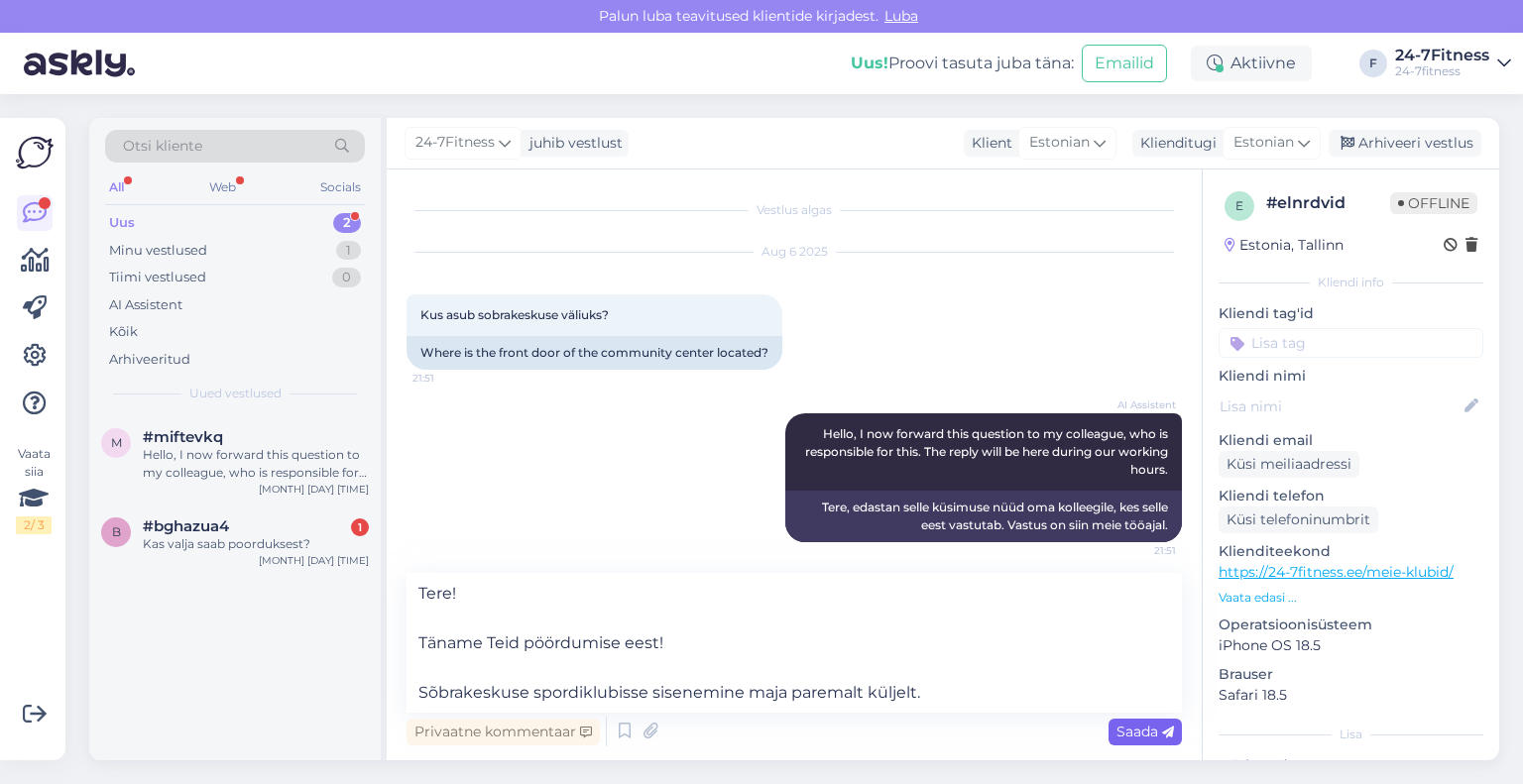 click on "Saada" at bounding box center [1145, 731] 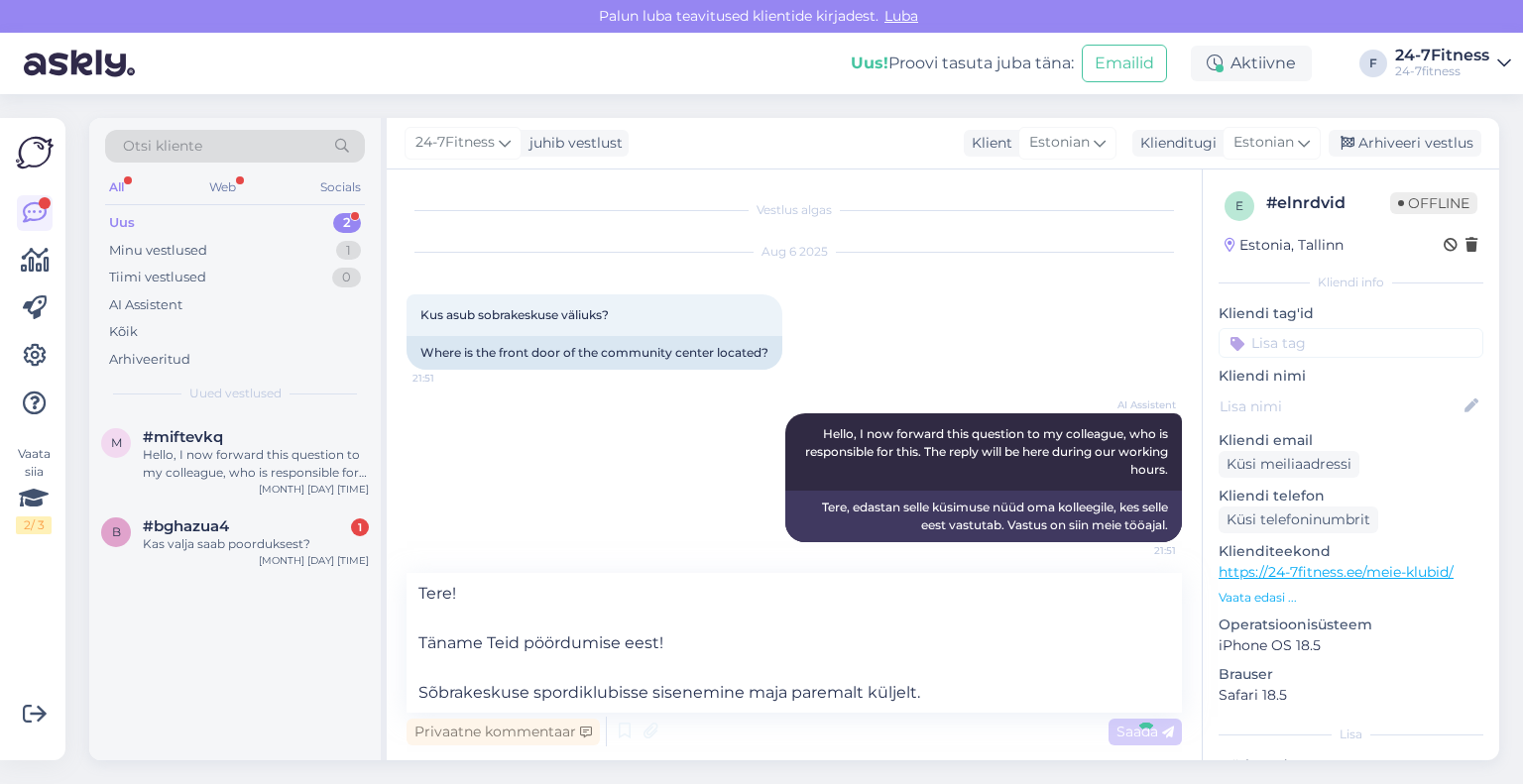 type 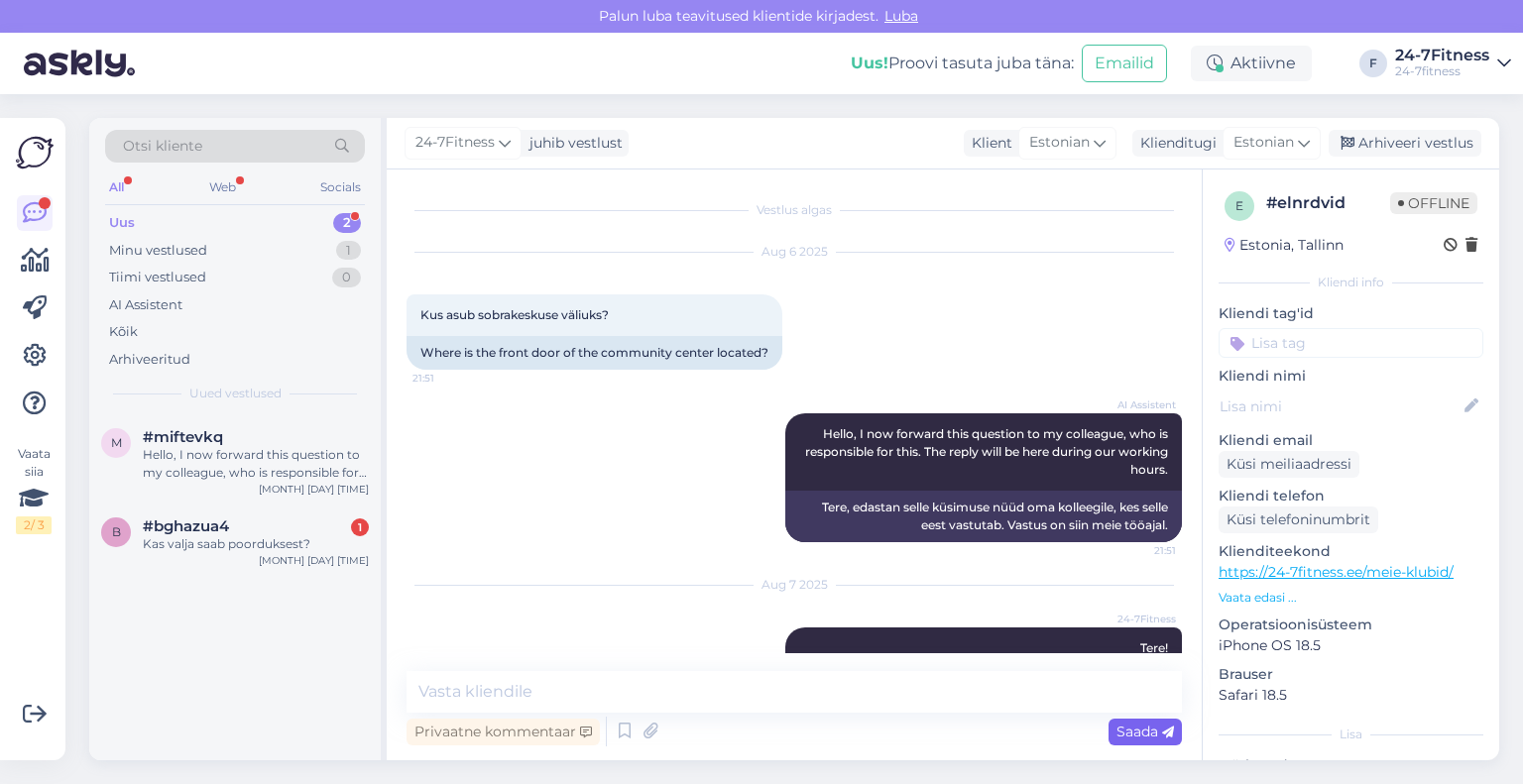 scroll, scrollTop: 127, scrollLeft: 0, axis: vertical 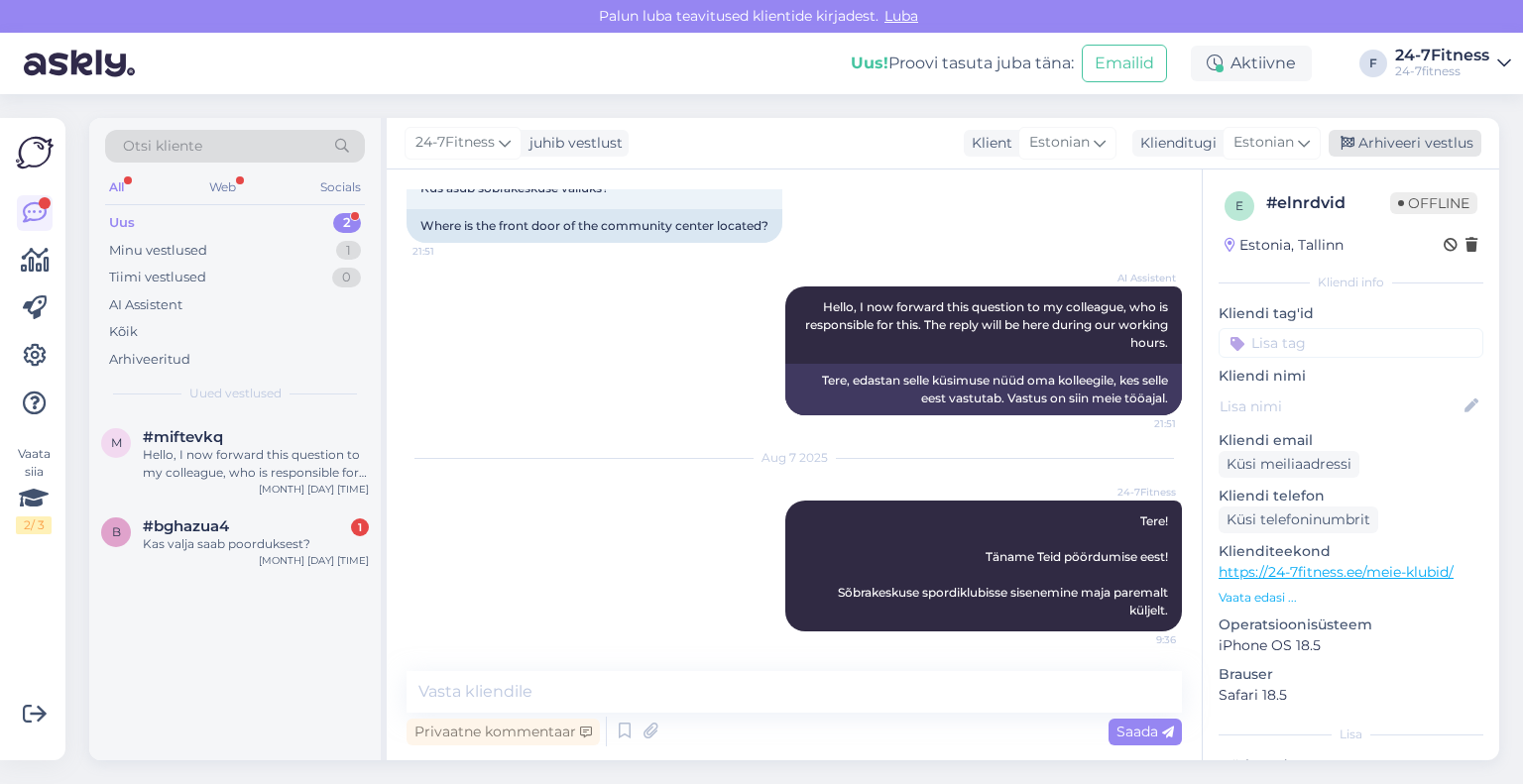 click on "Arhiveeri vestlus" at bounding box center [1405, 143] 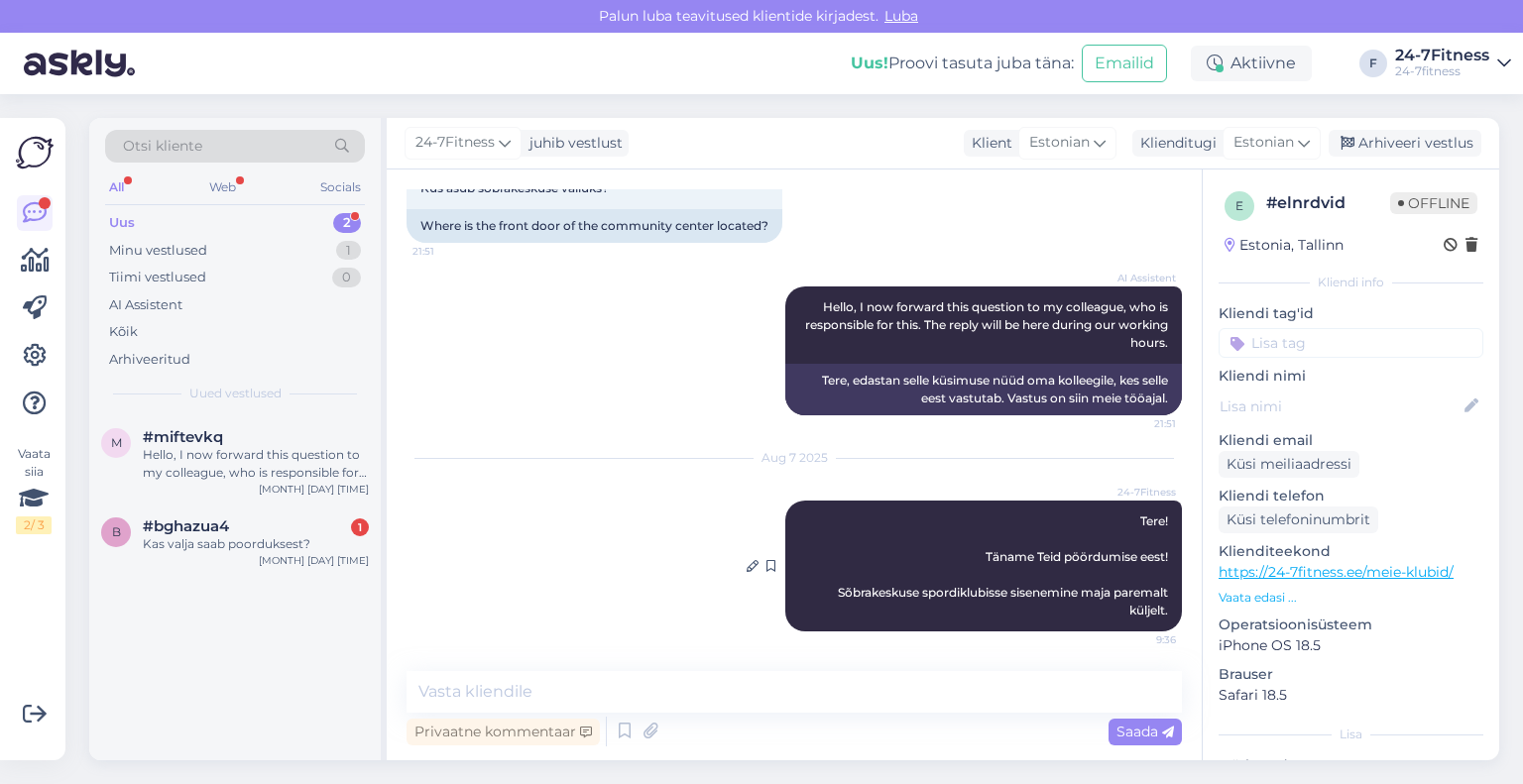 scroll, scrollTop: 133, scrollLeft: 0, axis: vertical 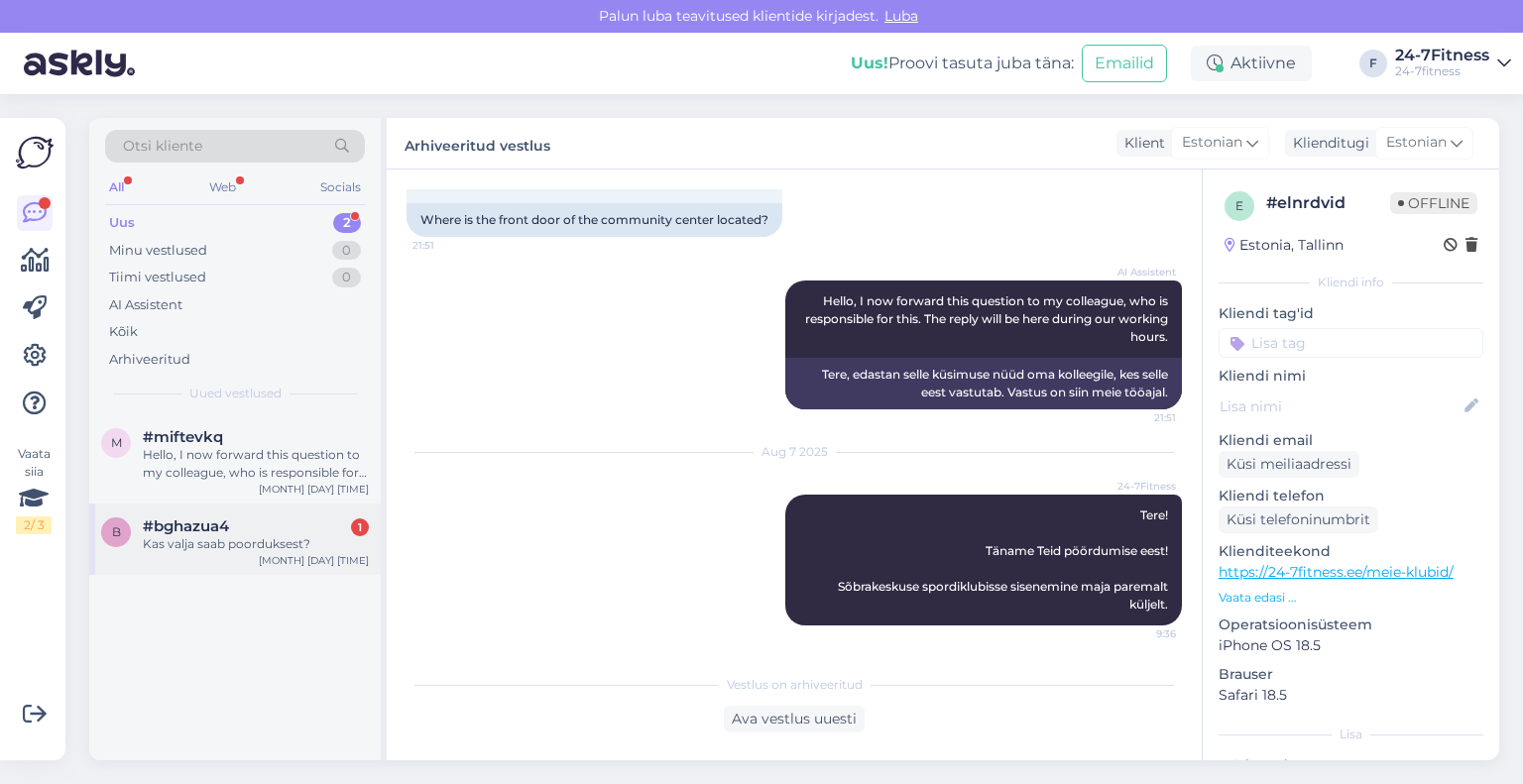 click on "b #[TAG] 1 Kas valja saab poorduksest? [MONTH] [DAY] [TIME]" at bounding box center [235, 539] 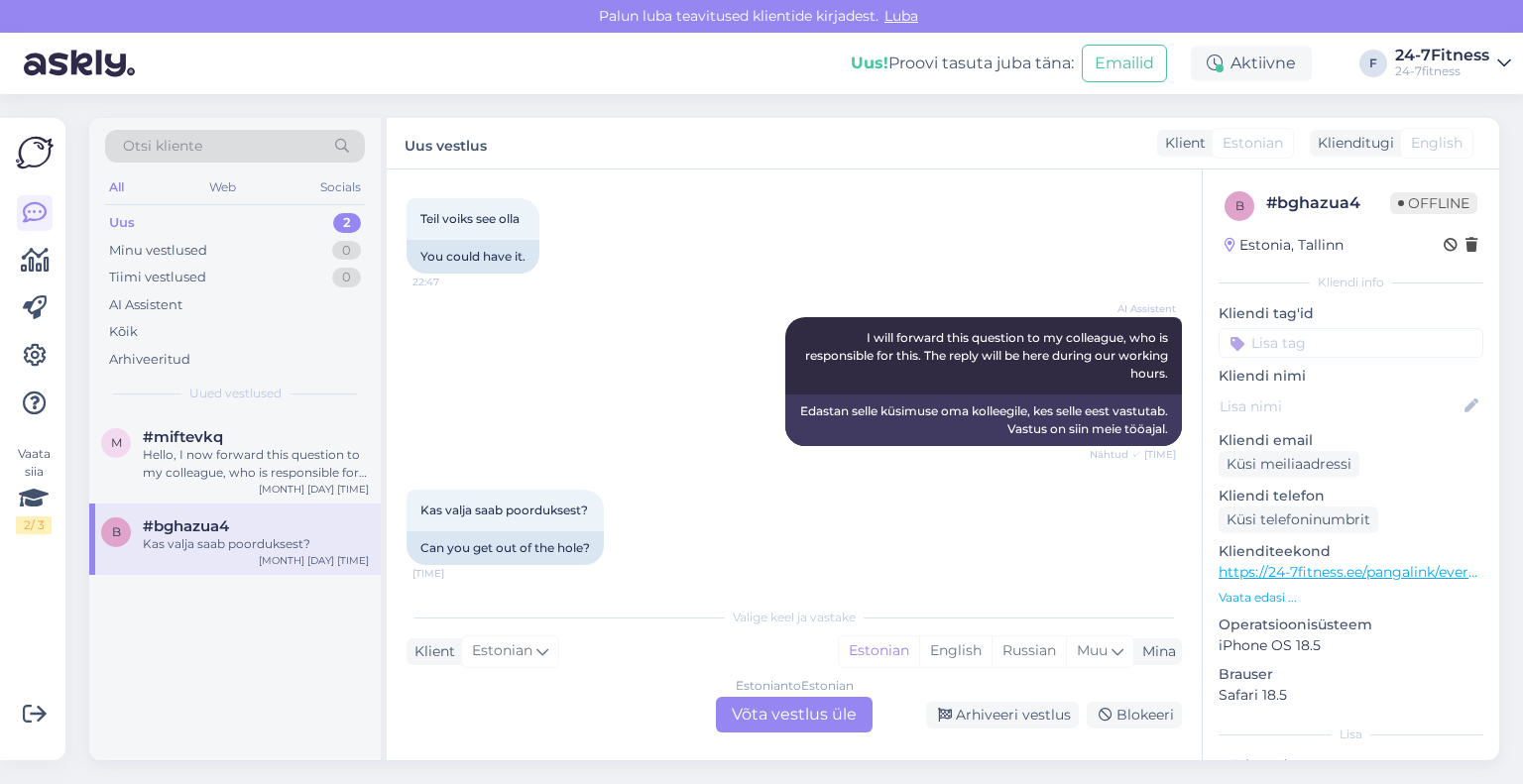 scroll, scrollTop: 379, scrollLeft: 0, axis: vertical 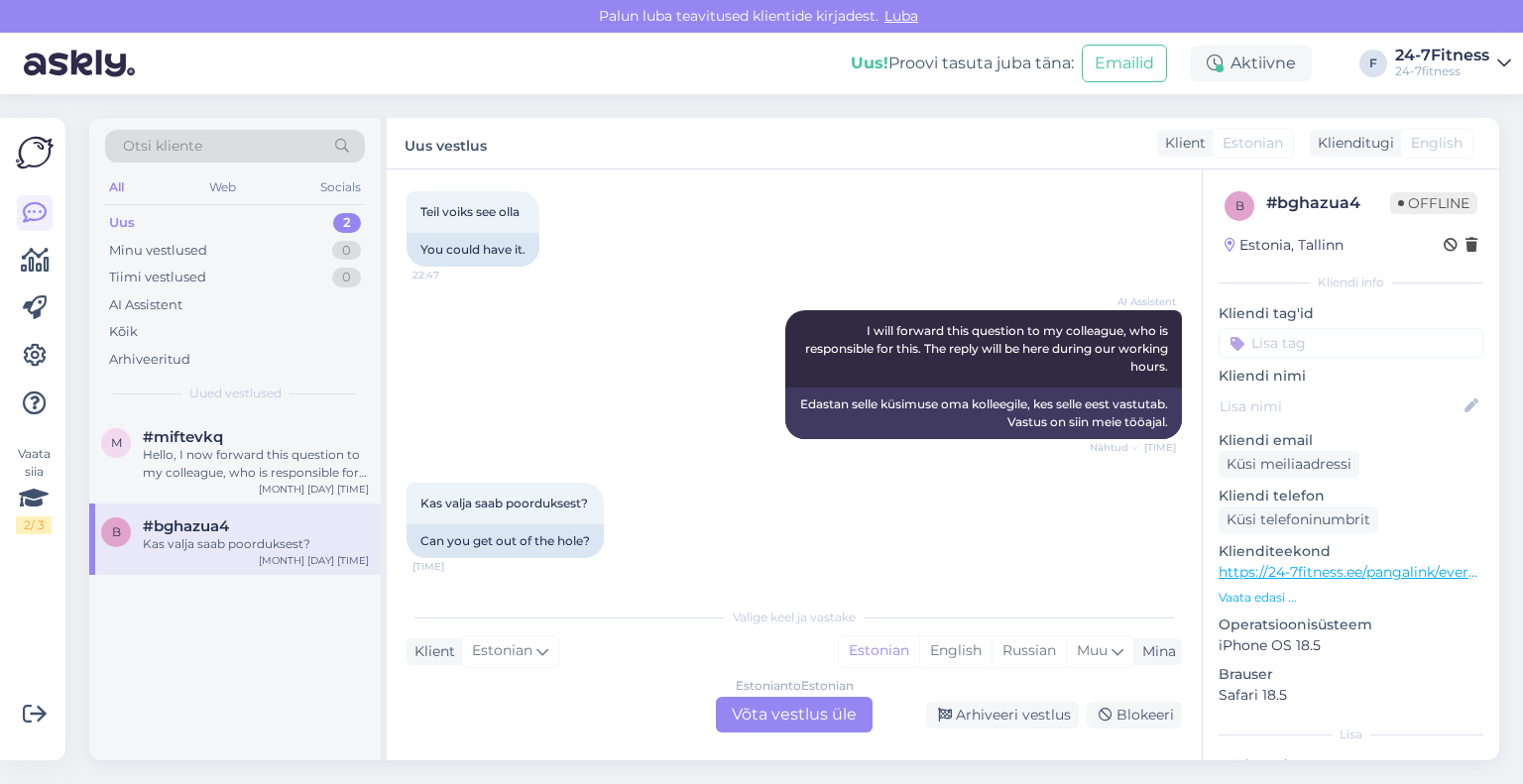 click on "Estonian  to  Estonian Võta vestlus üle" at bounding box center [794, 715] 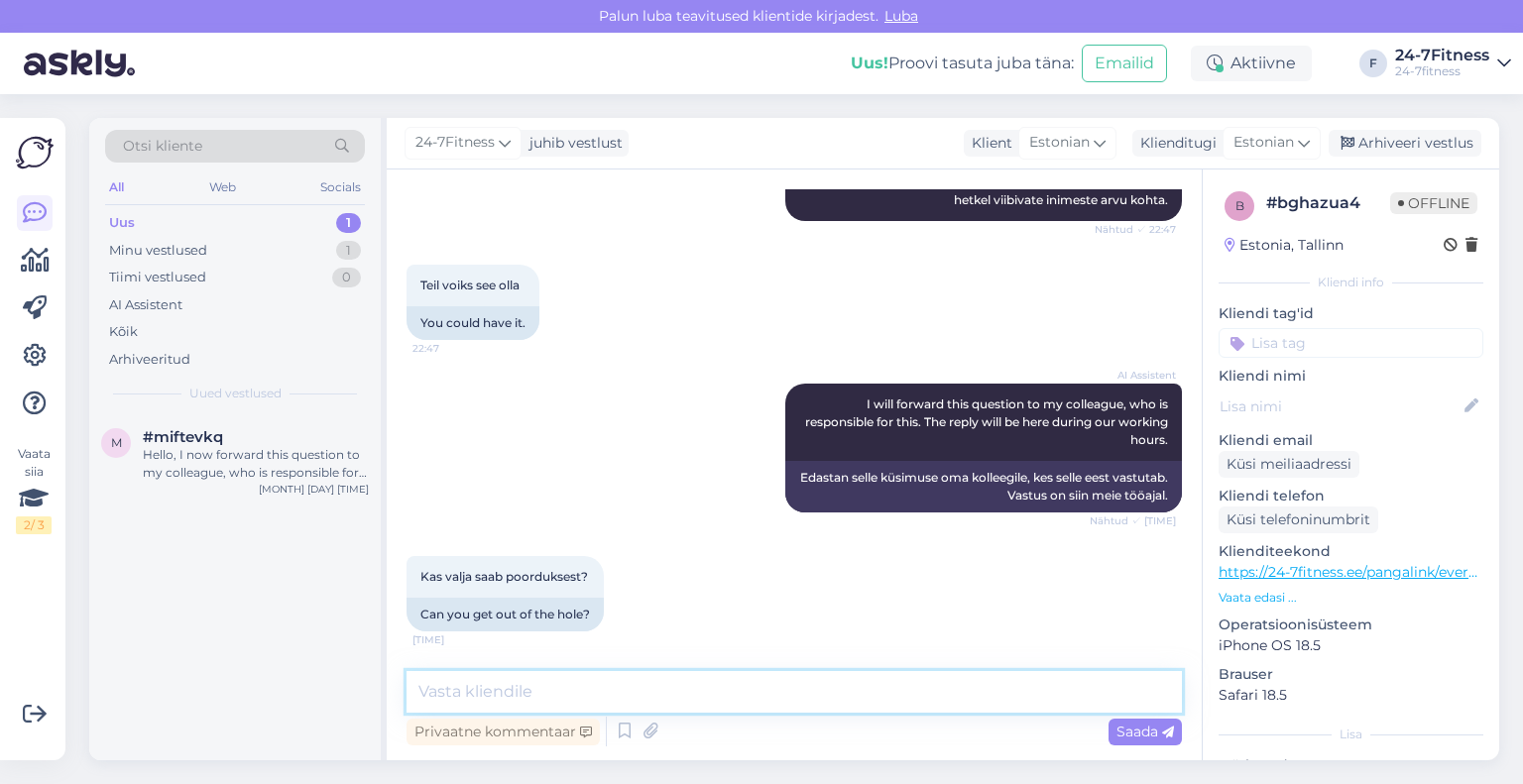 click at bounding box center [794, 692] 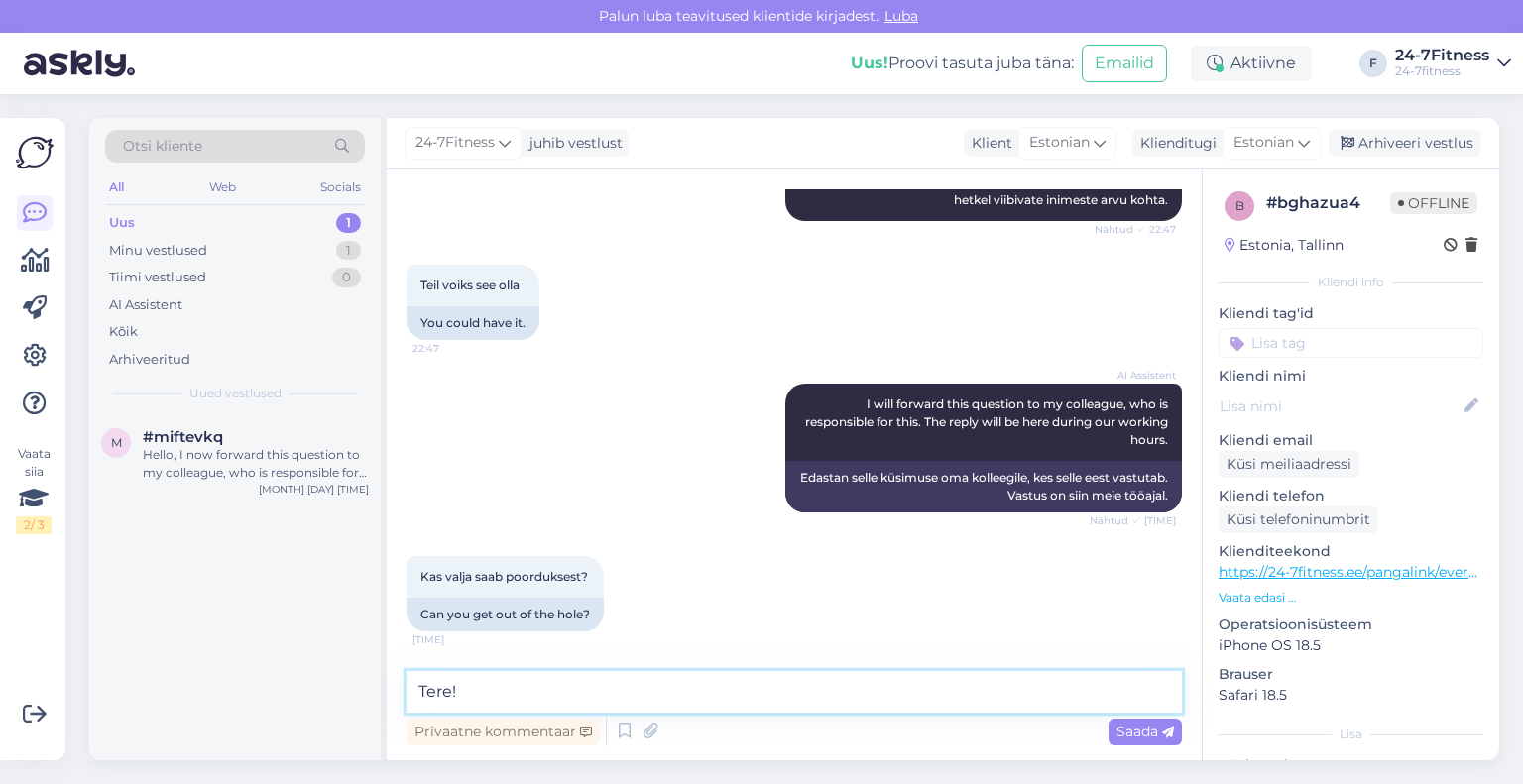 scroll, scrollTop: 353, scrollLeft: 0, axis: vertical 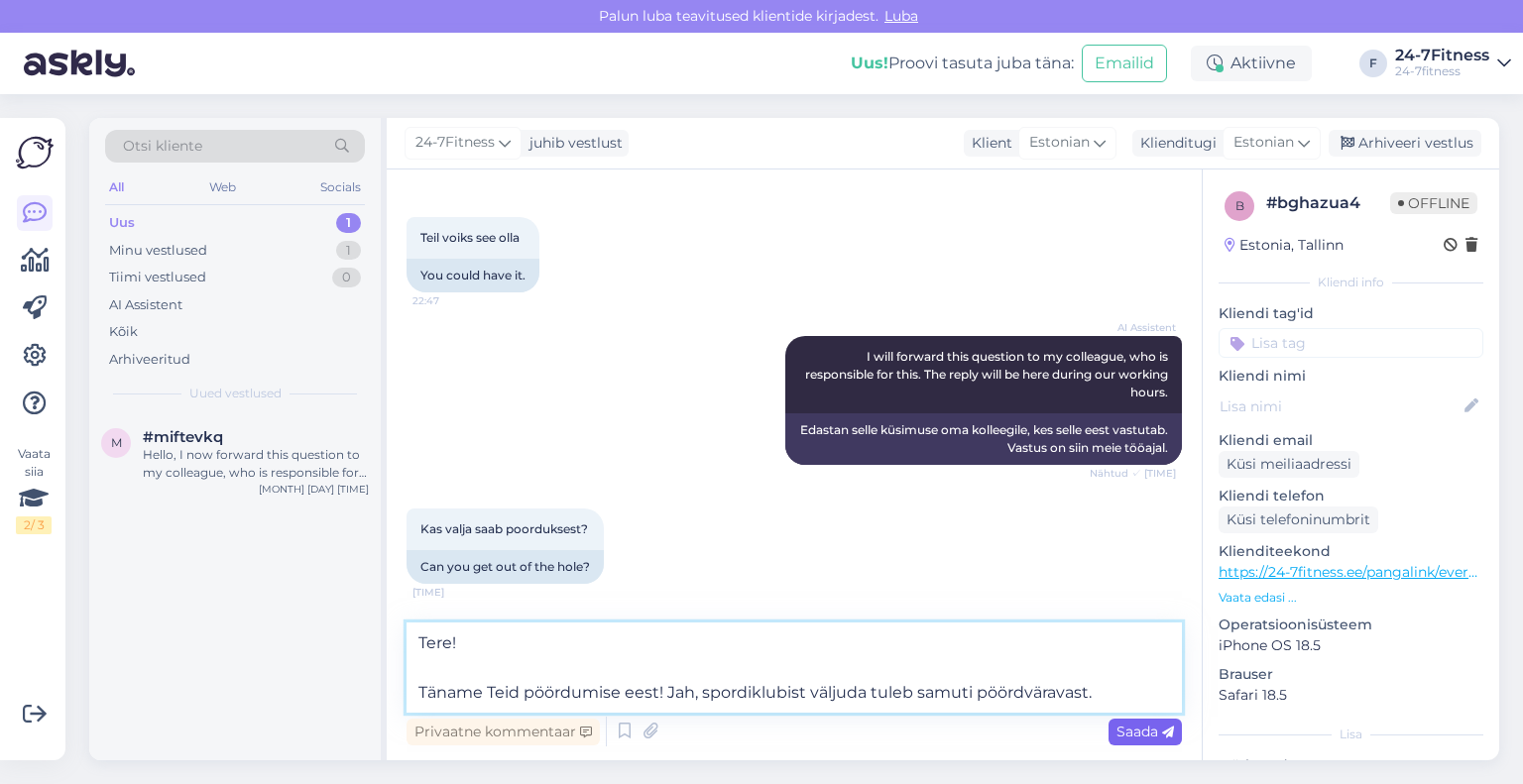 type on "Tere!
Täname Teid pöördumise eest! Jah, spordiklubist väljuda tuleb samuti pöördväravast." 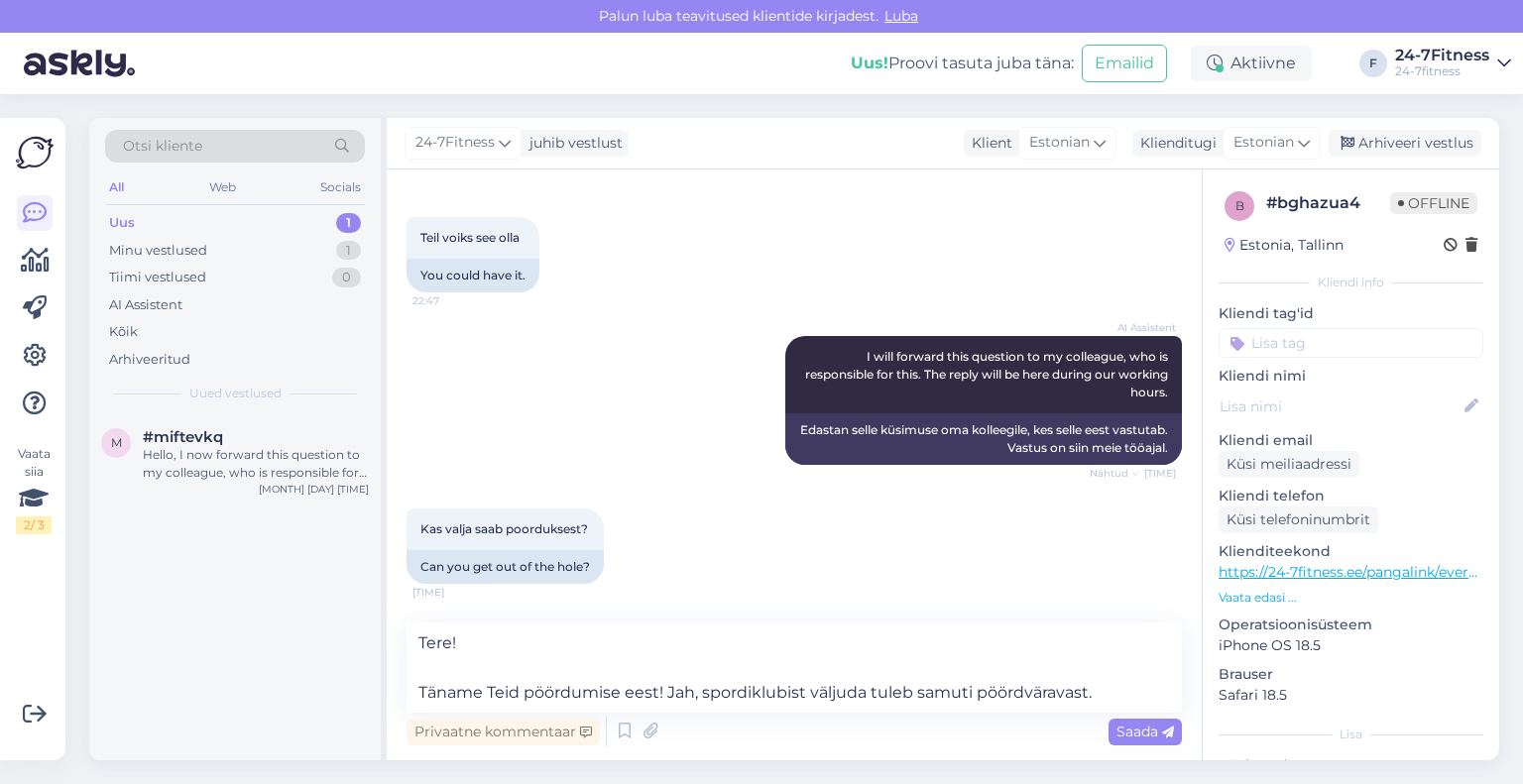 click on "Saada" at bounding box center (1145, 731) 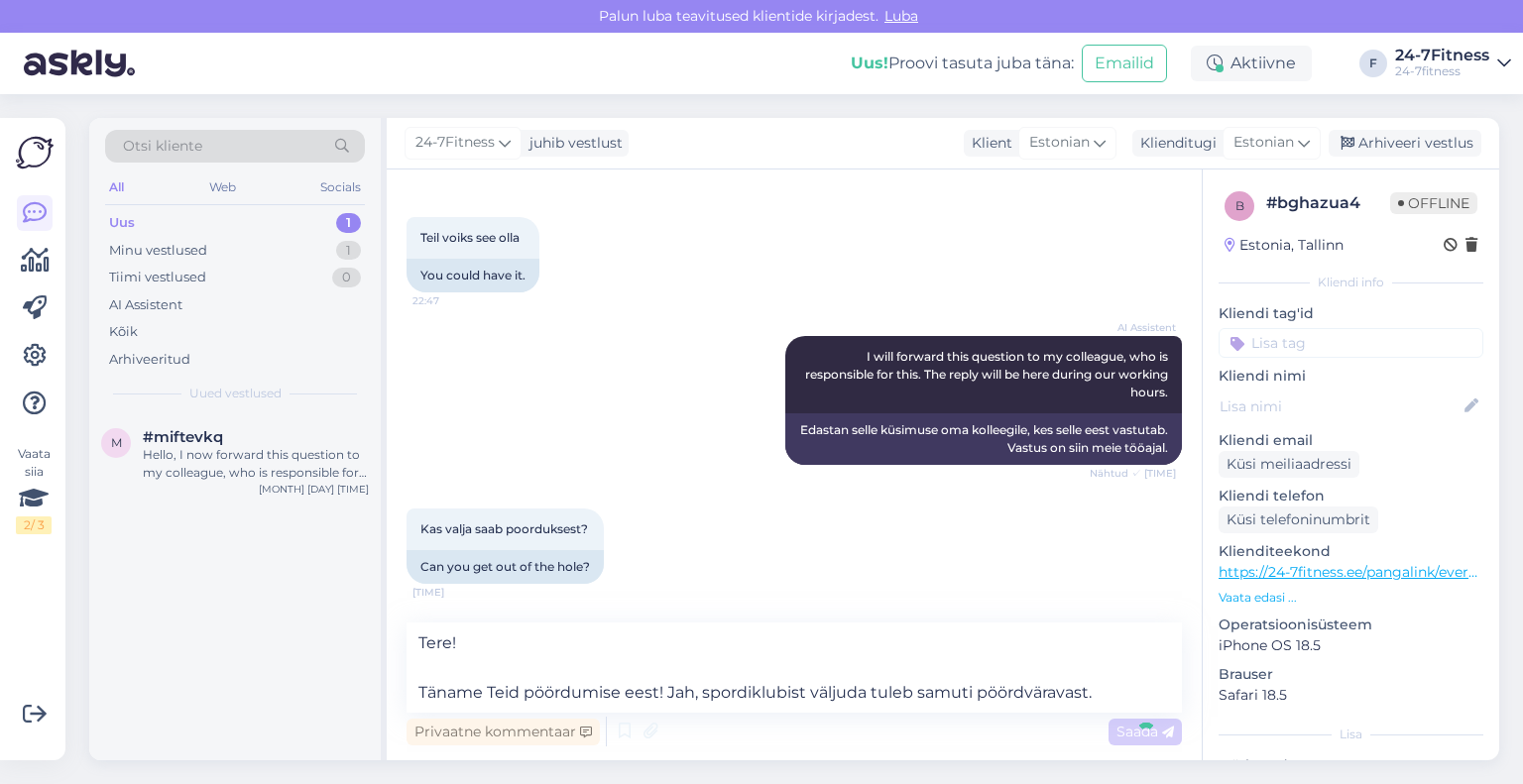 type 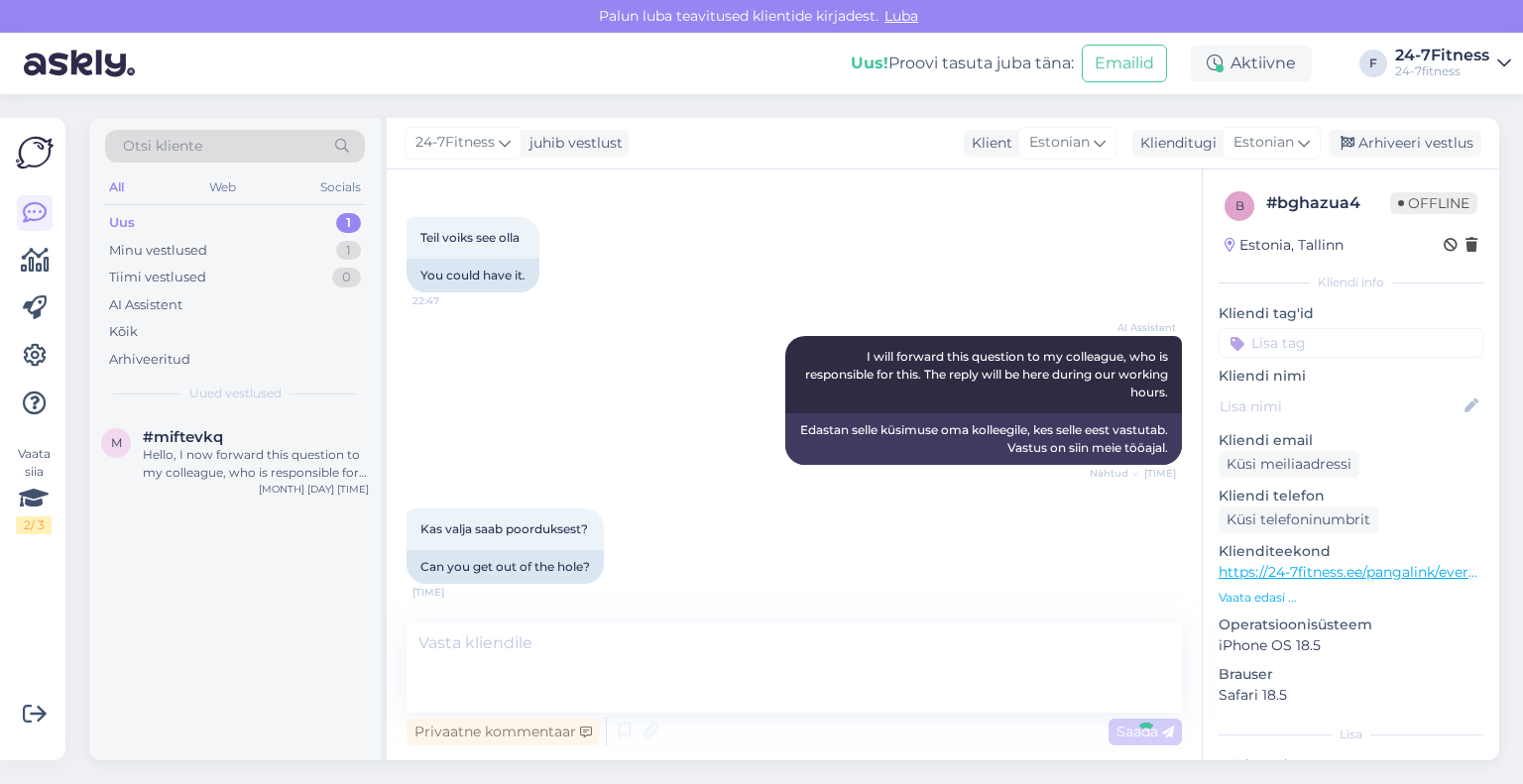 scroll, scrollTop: 486, scrollLeft: 0, axis: vertical 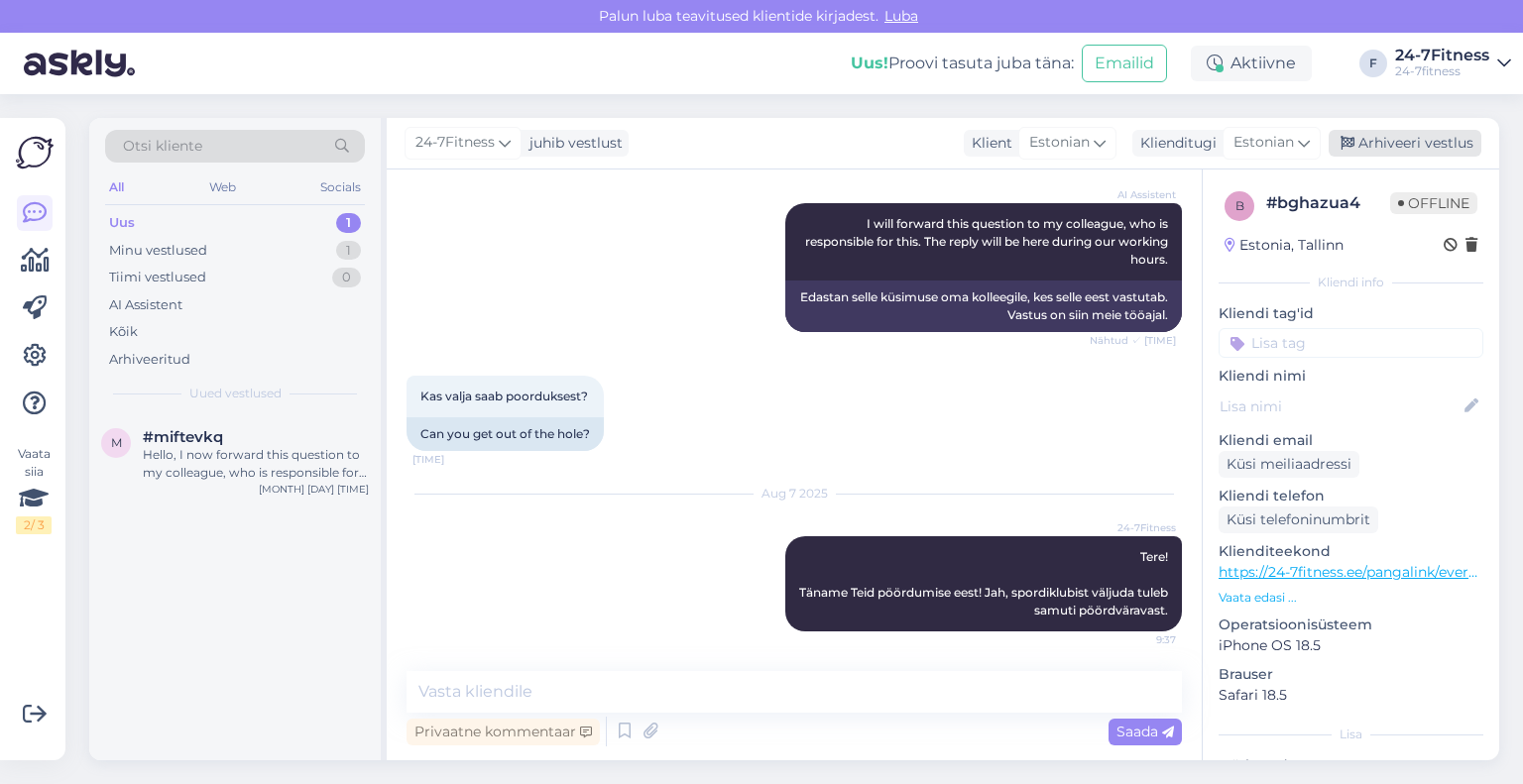 click on "Arhiveeri vestlus" at bounding box center [1405, 143] 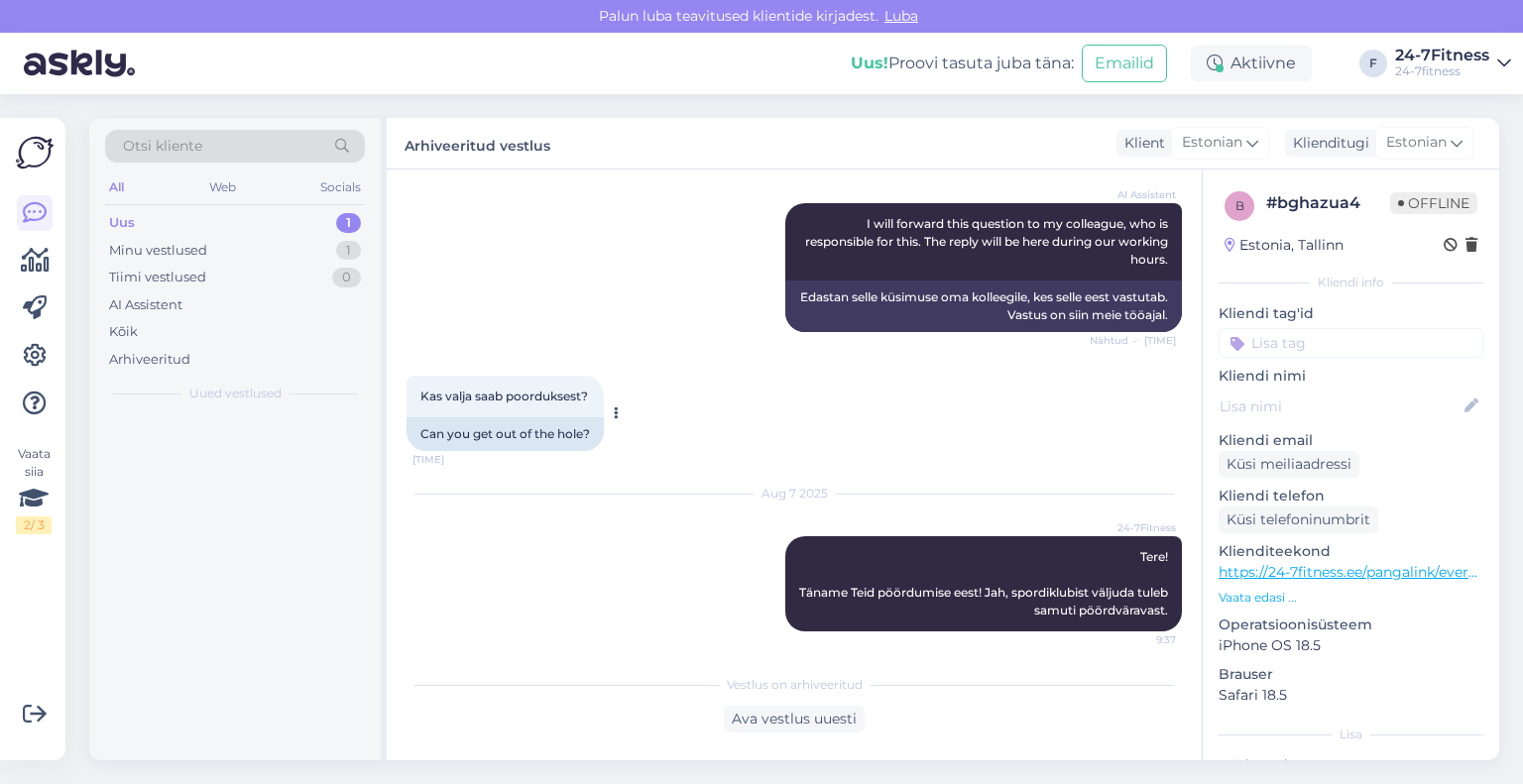 scroll, scrollTop: 492, scrollLeft: 0, axis: vertical 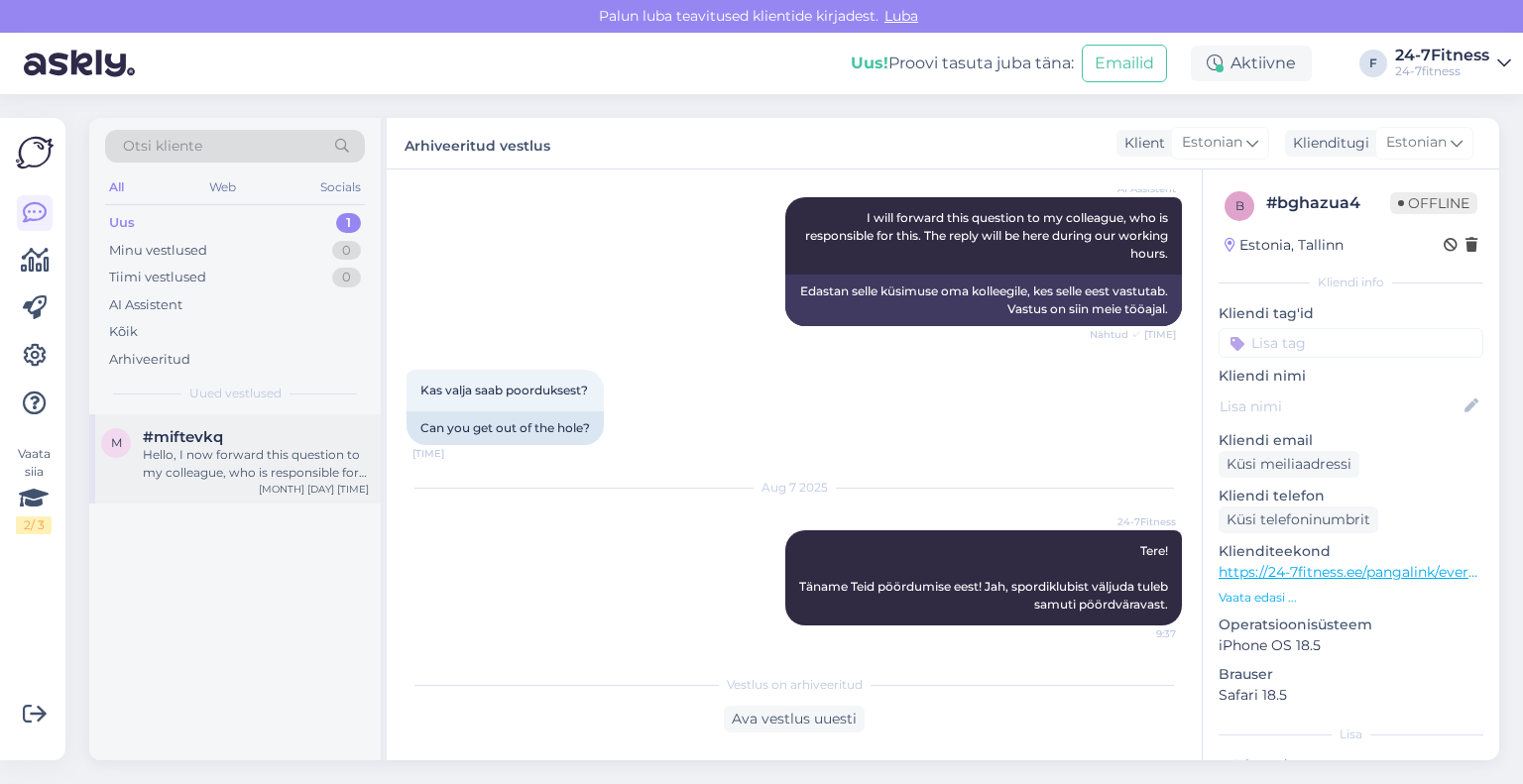 click on "Hello, I now forward this question to my colleague, who is responsible for this. The reply will be here during our working hours." at bounding box center (256, 464) 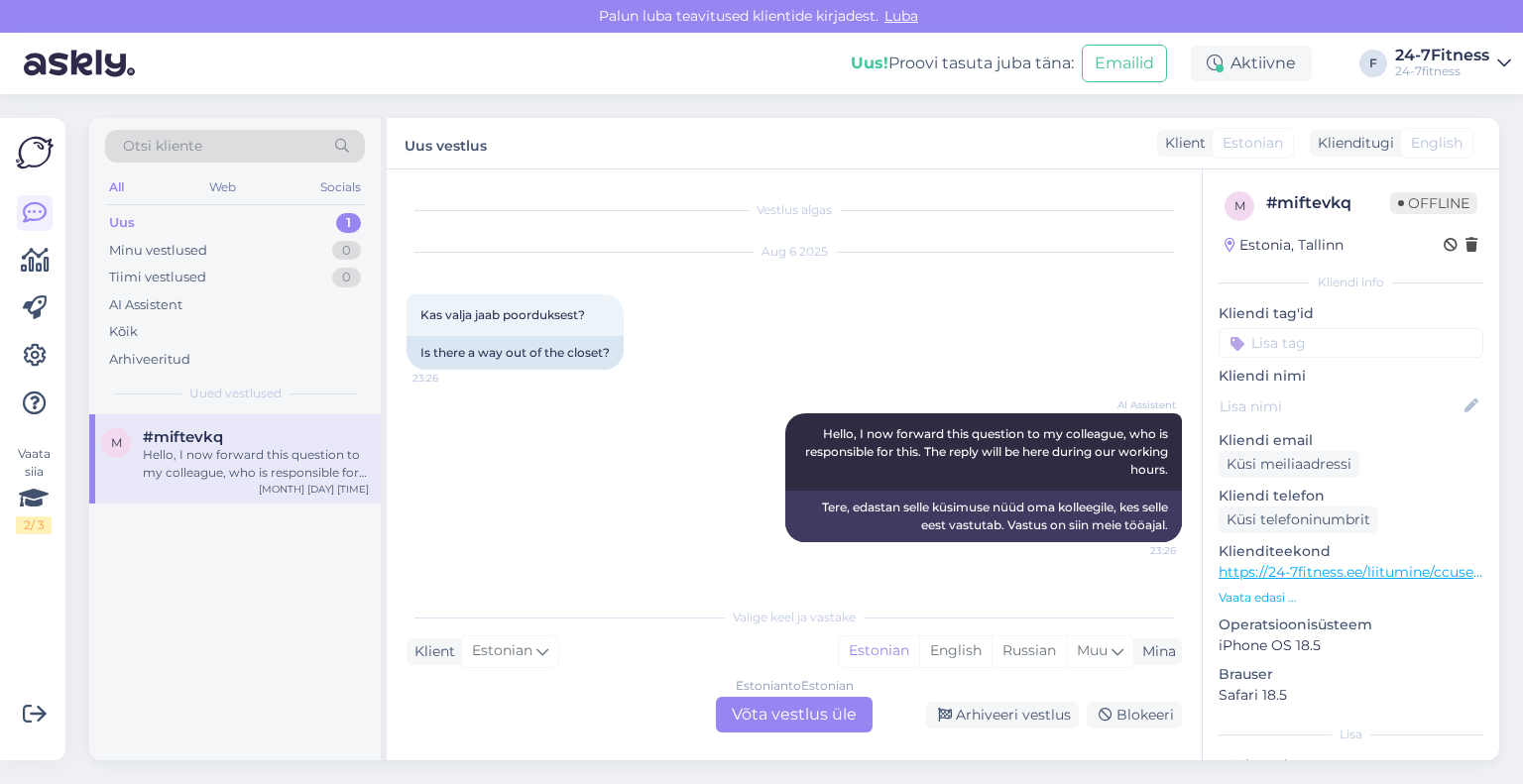 click on "Estonian  to  Estonian Võta vestlus üle" at bounding box center (794, 715) 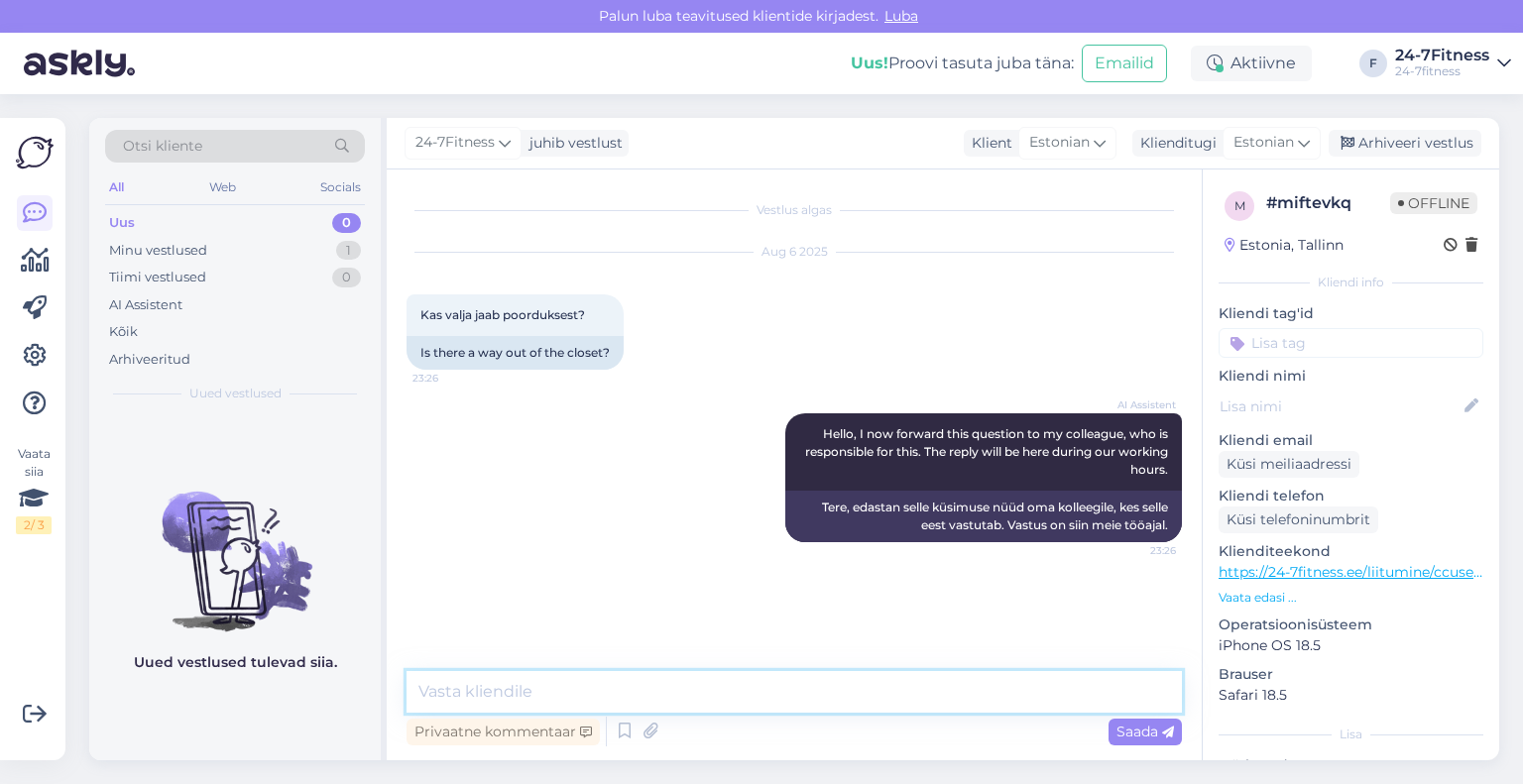 click at bounding box center (794, 692) 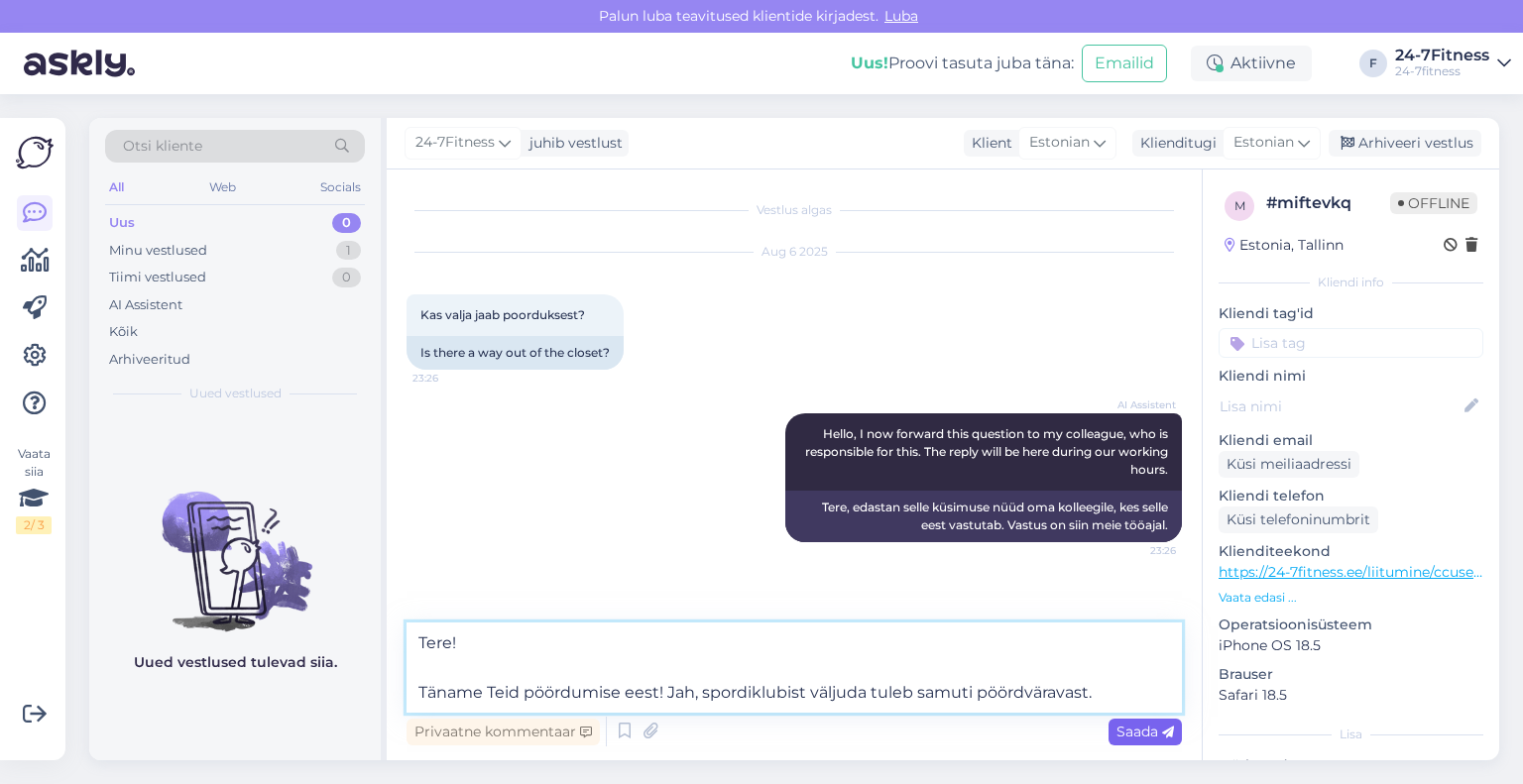 type on "Tere!
Täname Teid pöördumise eest! Jah, spordiklubist väljuda tuleb samuti pöördväravast." 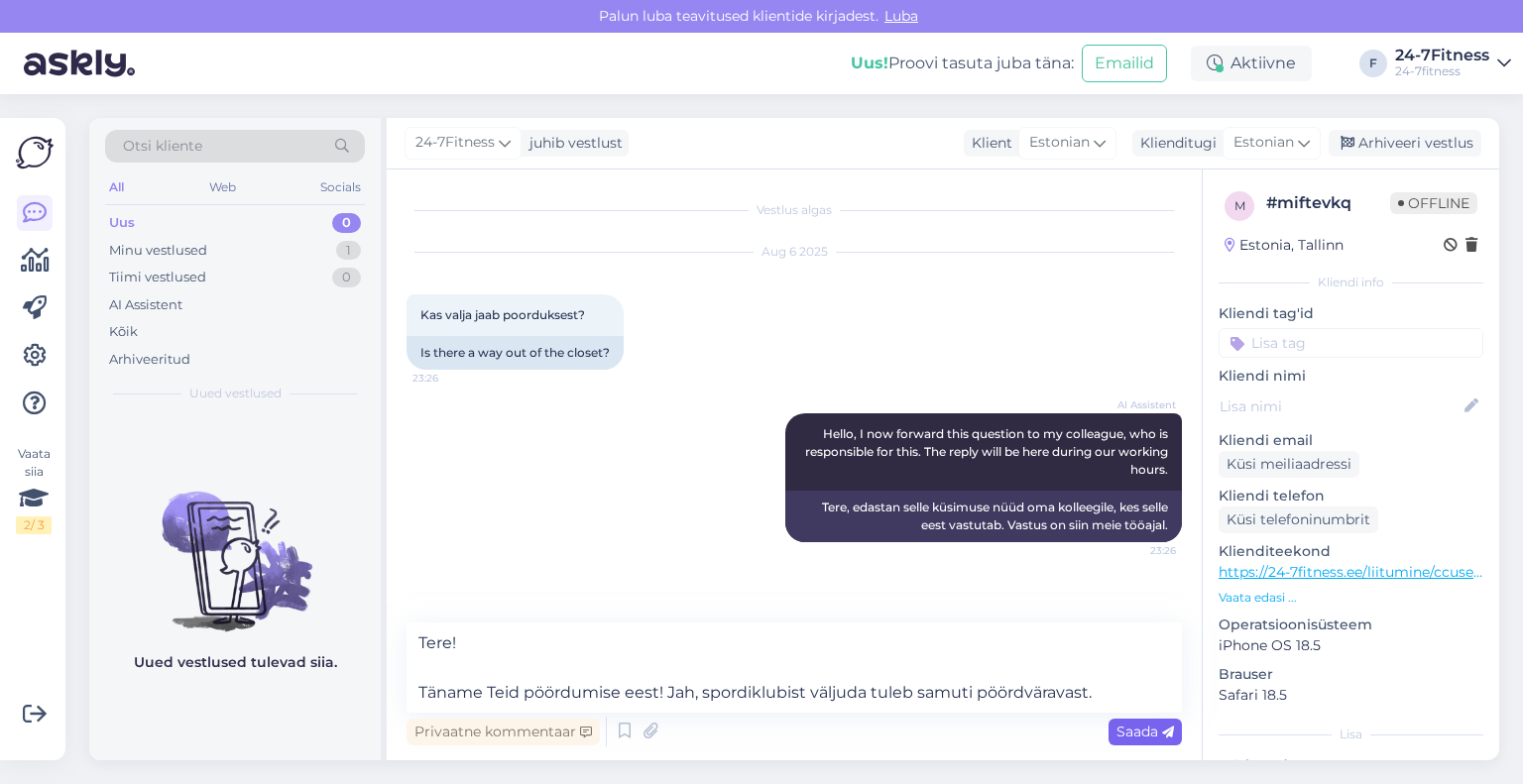 click on "Saada" at bounding box center [1145, 731] 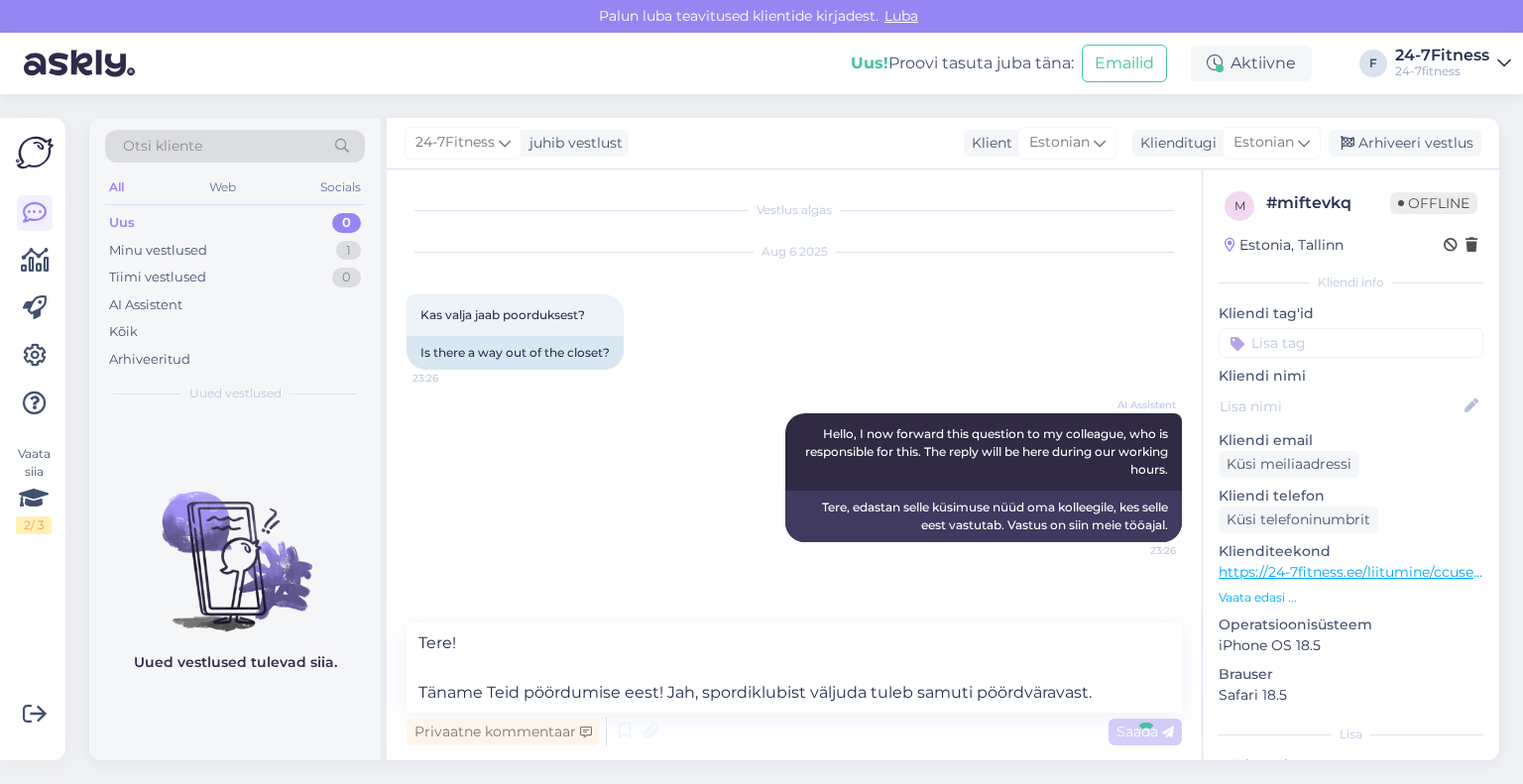 type 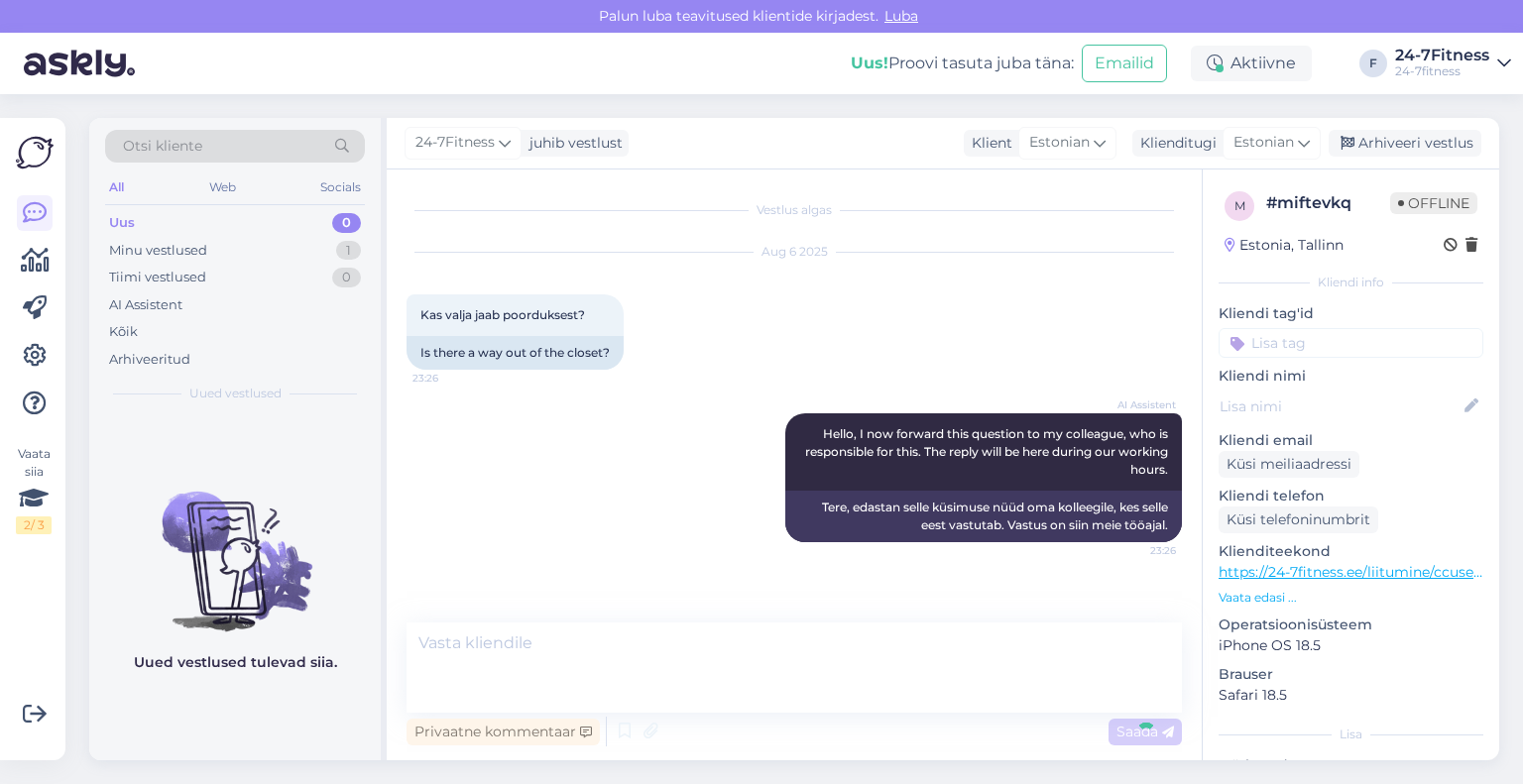 scroll, scrollTop: 91, scrollLeft: 0, axis: vertical 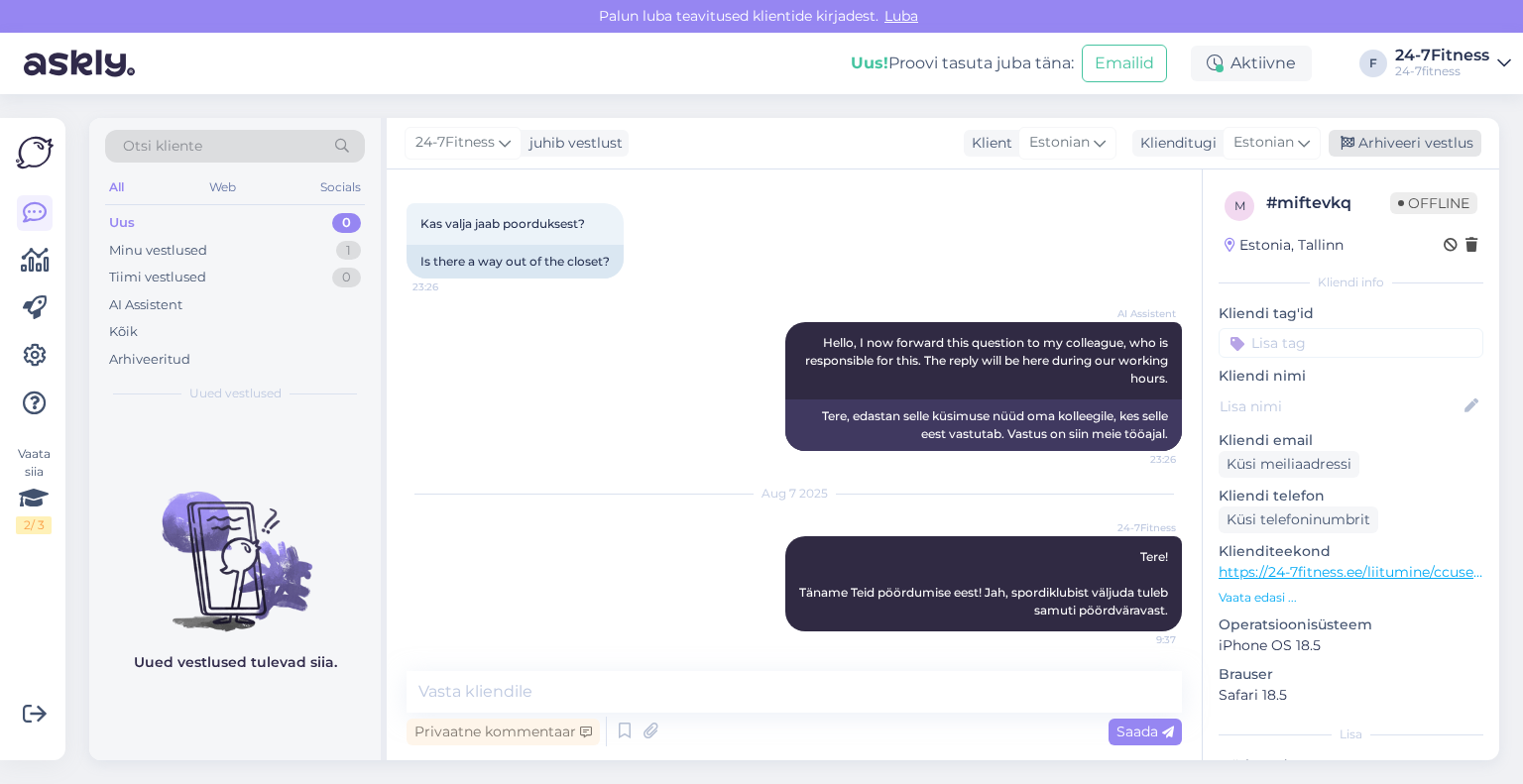 click on "Arhiveeri vestlus" at bounding box center (1405, 143) 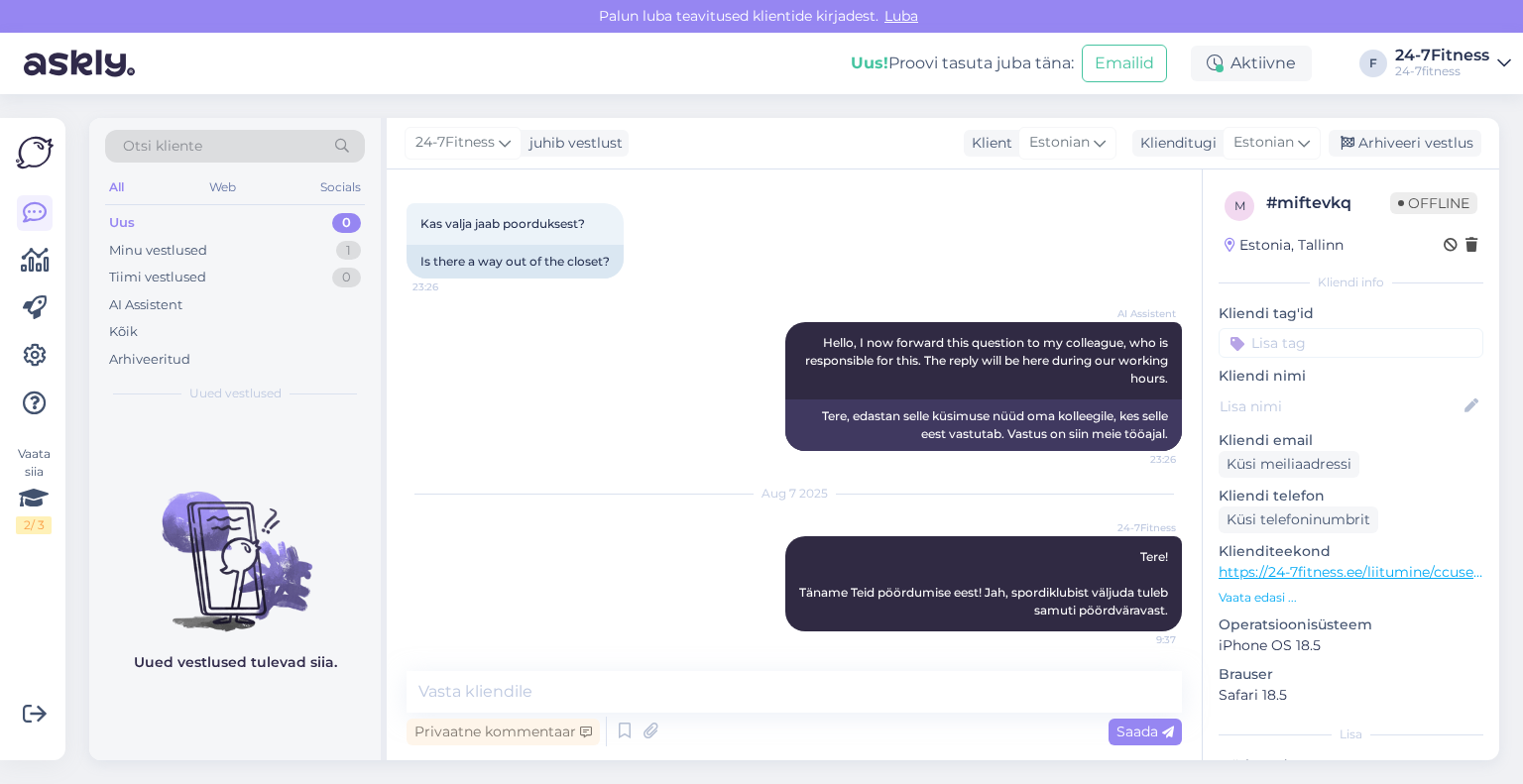 scroll, scrollTop: 97, scrollLeft: 0, axis: vertical 